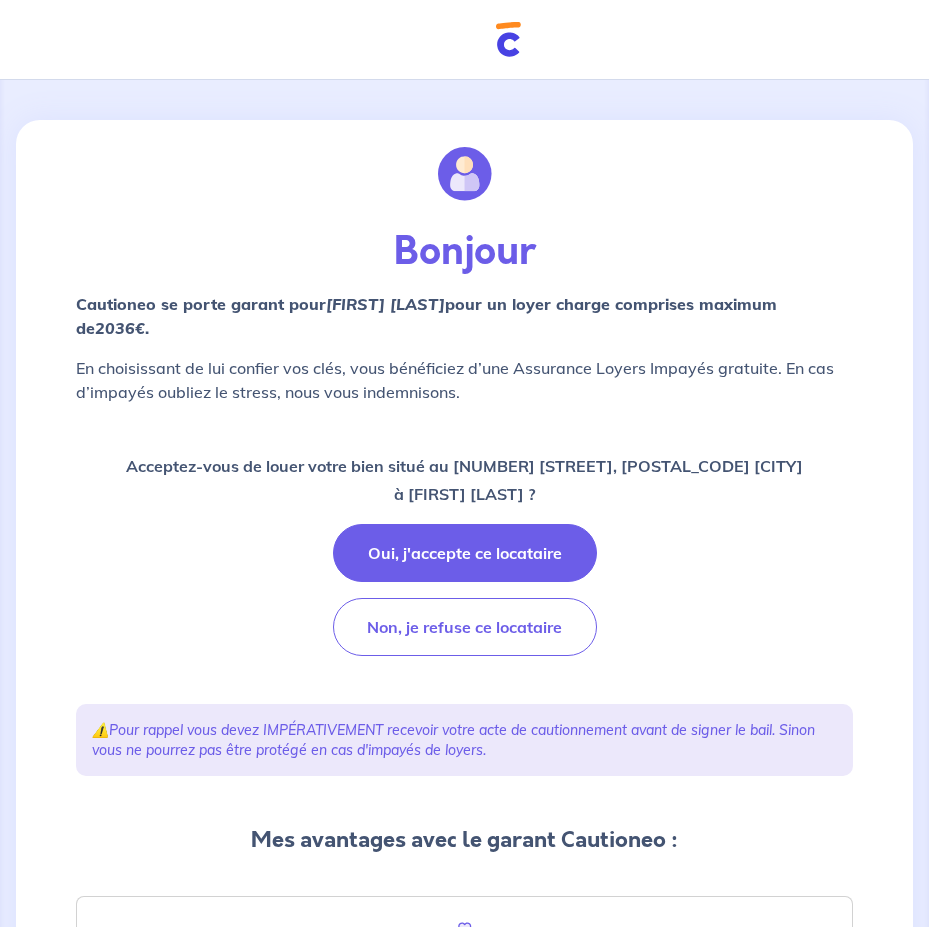 scroll, scrollTop: 0, scrollLeft: 0, axis: both 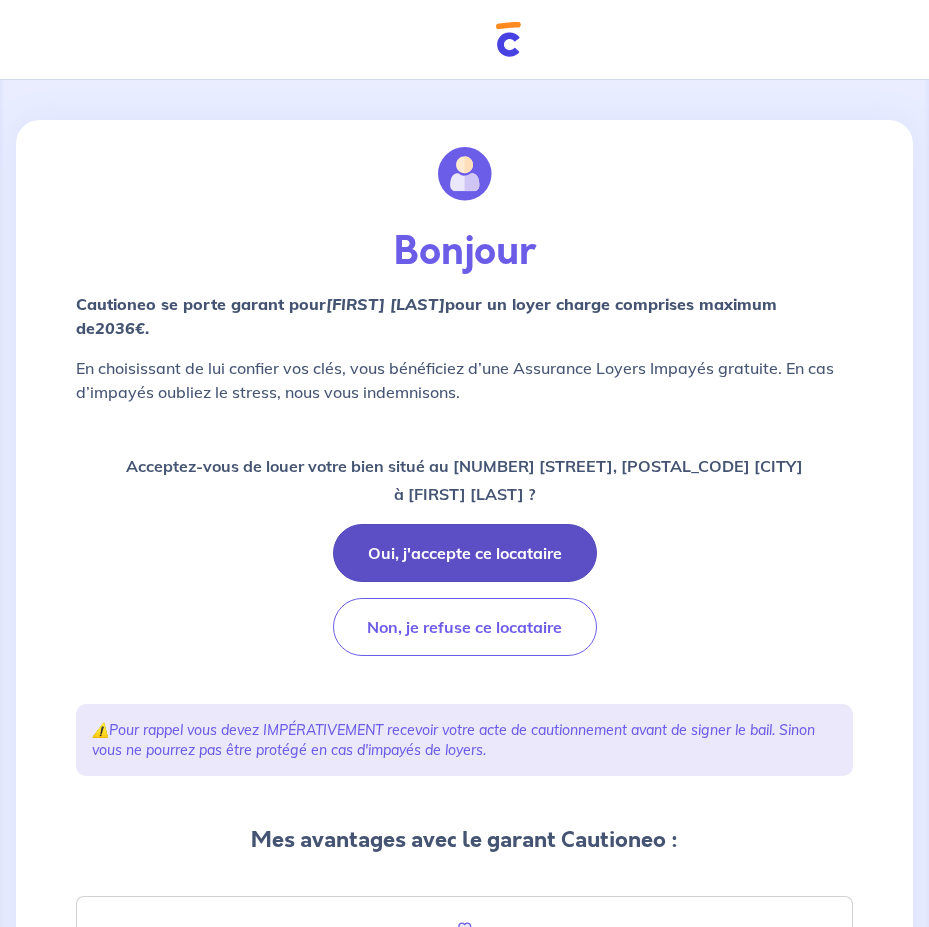 click on "Oui, j'accepte ce locataire" at bounding box center [465, 553] 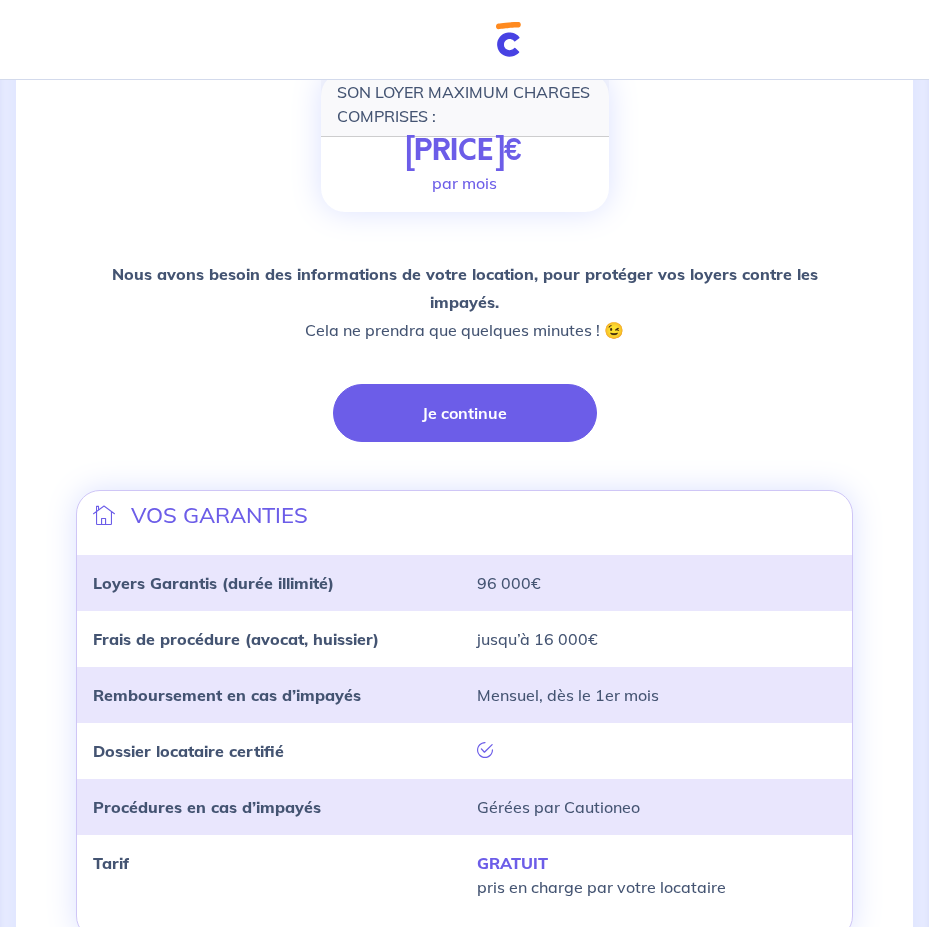 scroll, scrollTop: 400, scrollLeft: 0, axis: vertical 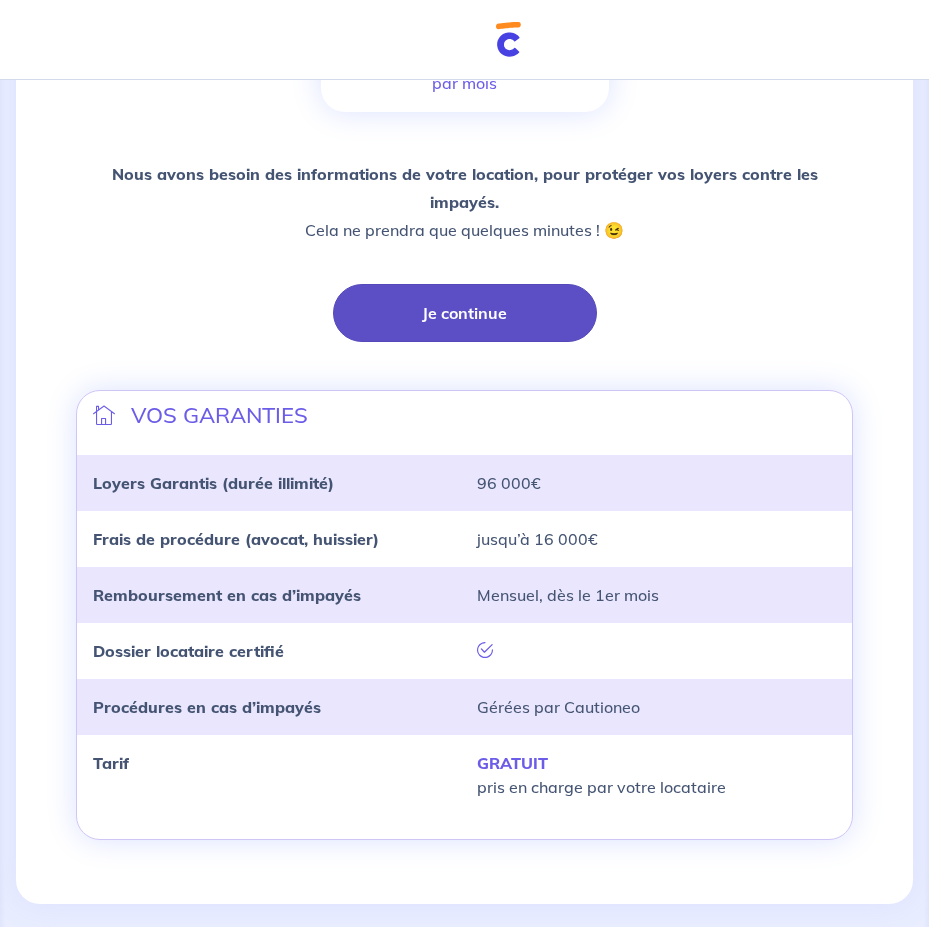 click on "Je continue" at bounding box center (465, 313) 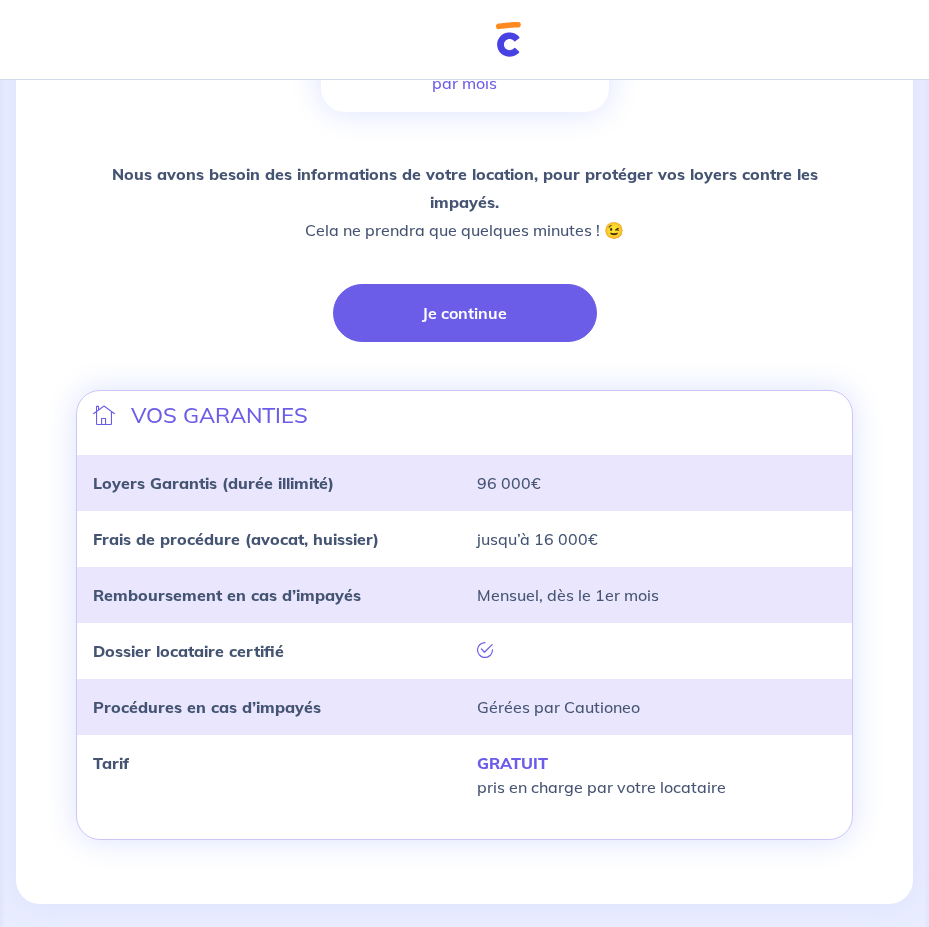 scroll, scrollTop: 0, scrollLeft: 0, axis: both 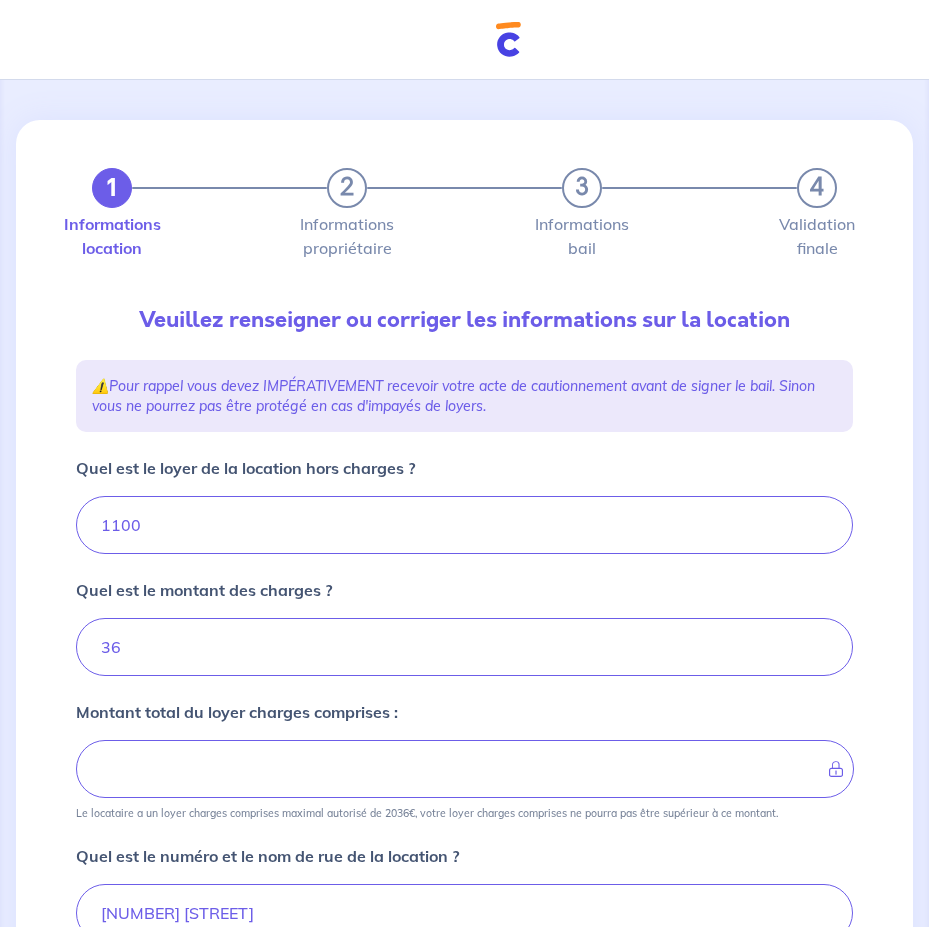 type on "1136" 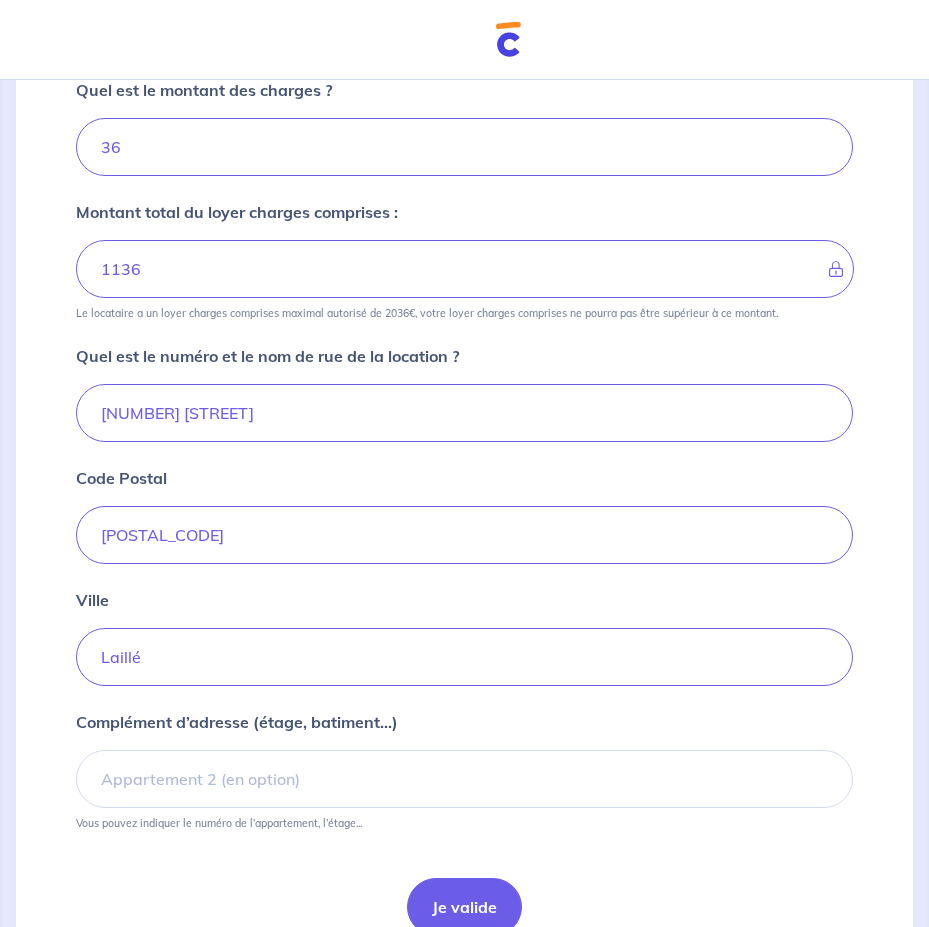 scroll, scrollTop: 621, scrollLeft: 0, axis: vertical 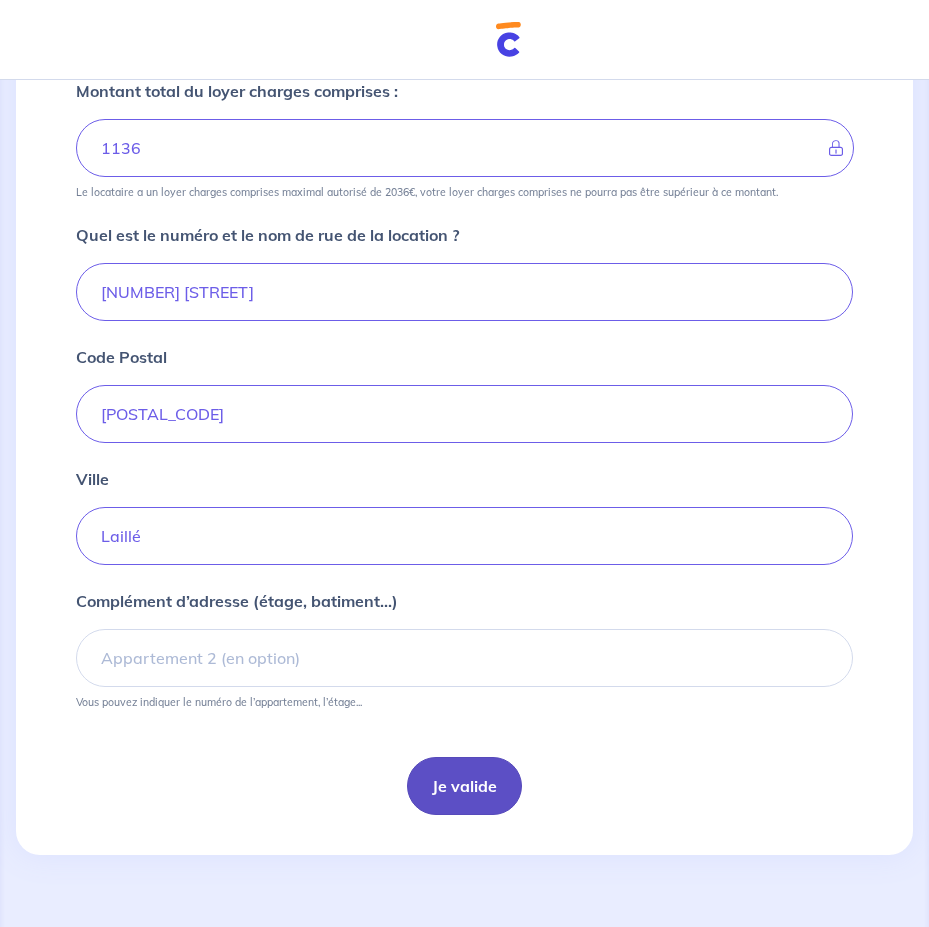 click on "Je valide" at bounding box center (464, 786) 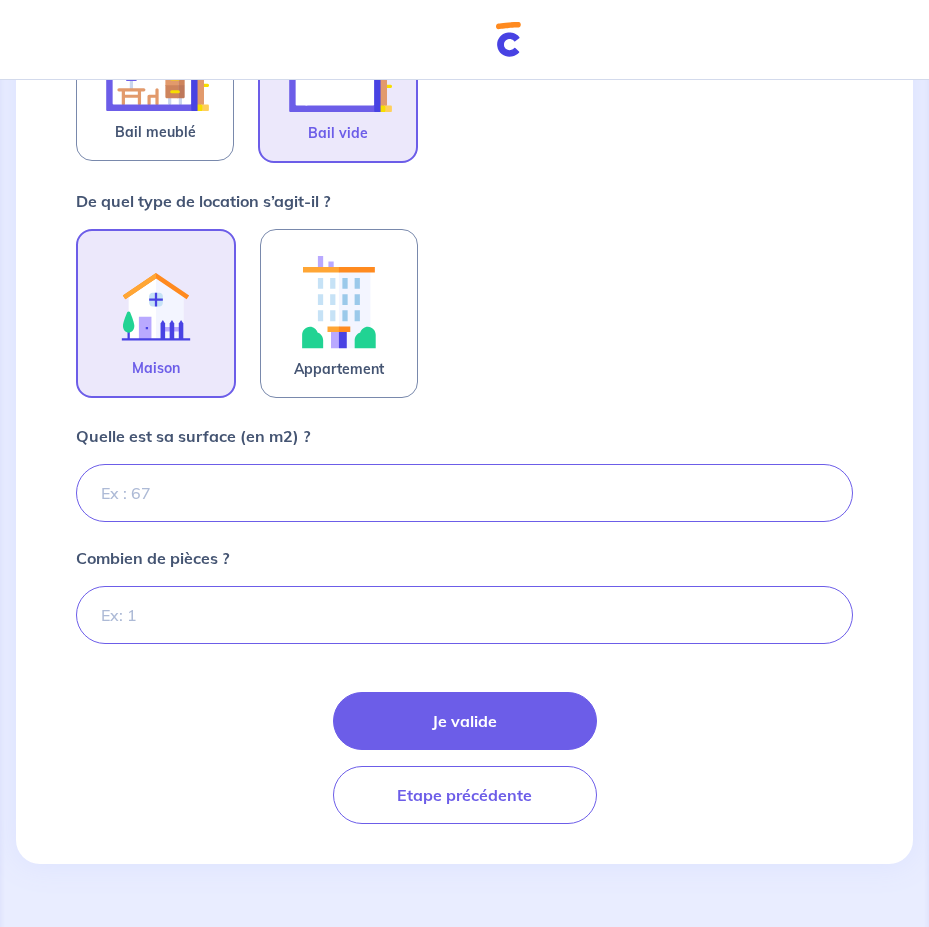 scroll, scrollTop: 510, scrollLeft: 0, axis: vertical 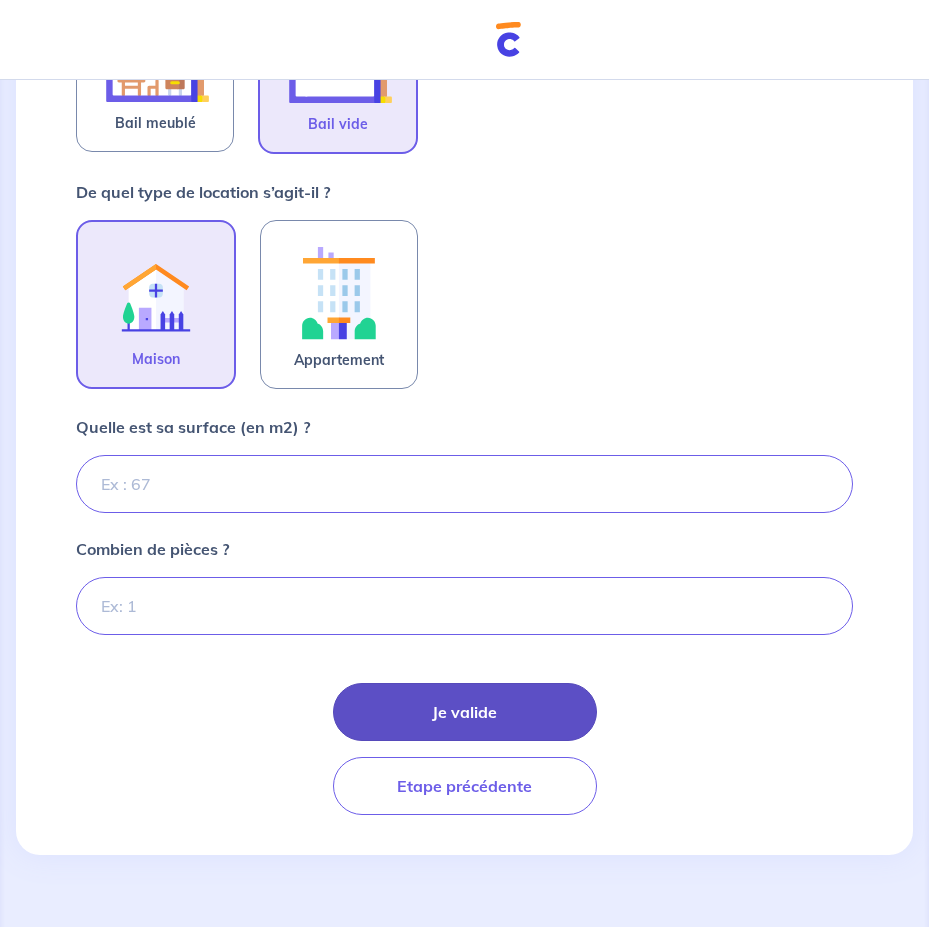 click on "Je valide" at bounding box center (465, 712) 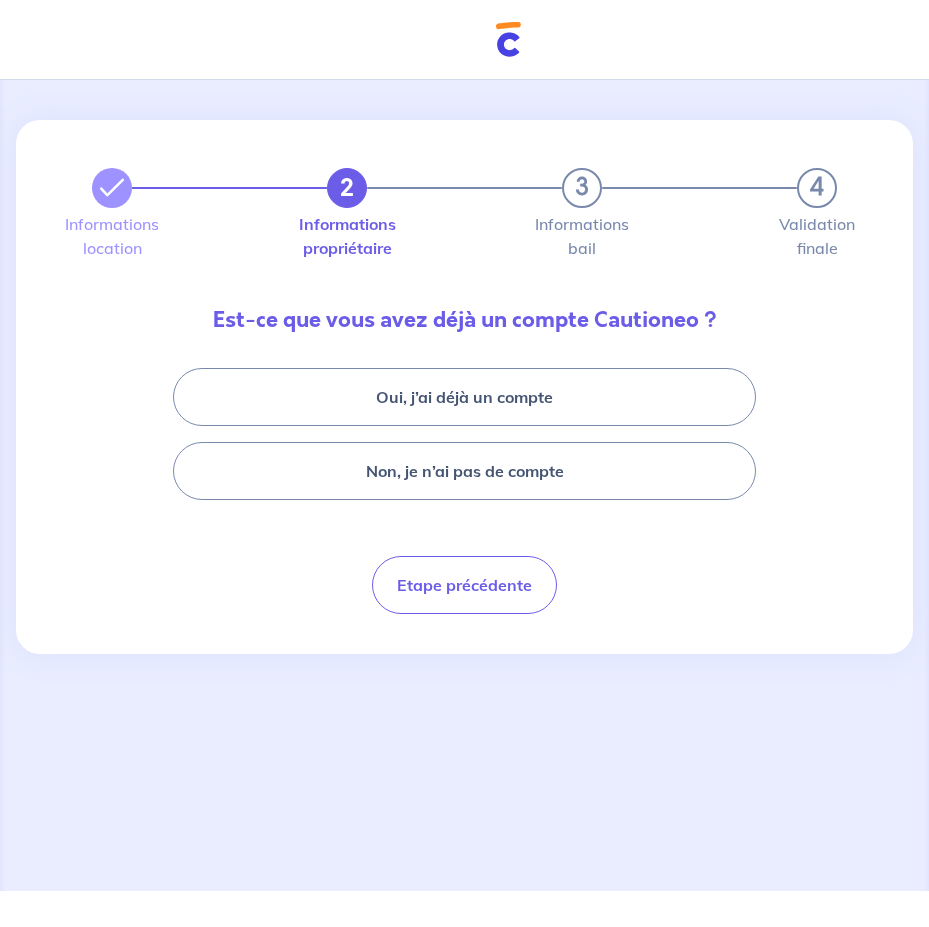 scroll, scrollTop: 0, scrollLeft: 0, axis: both 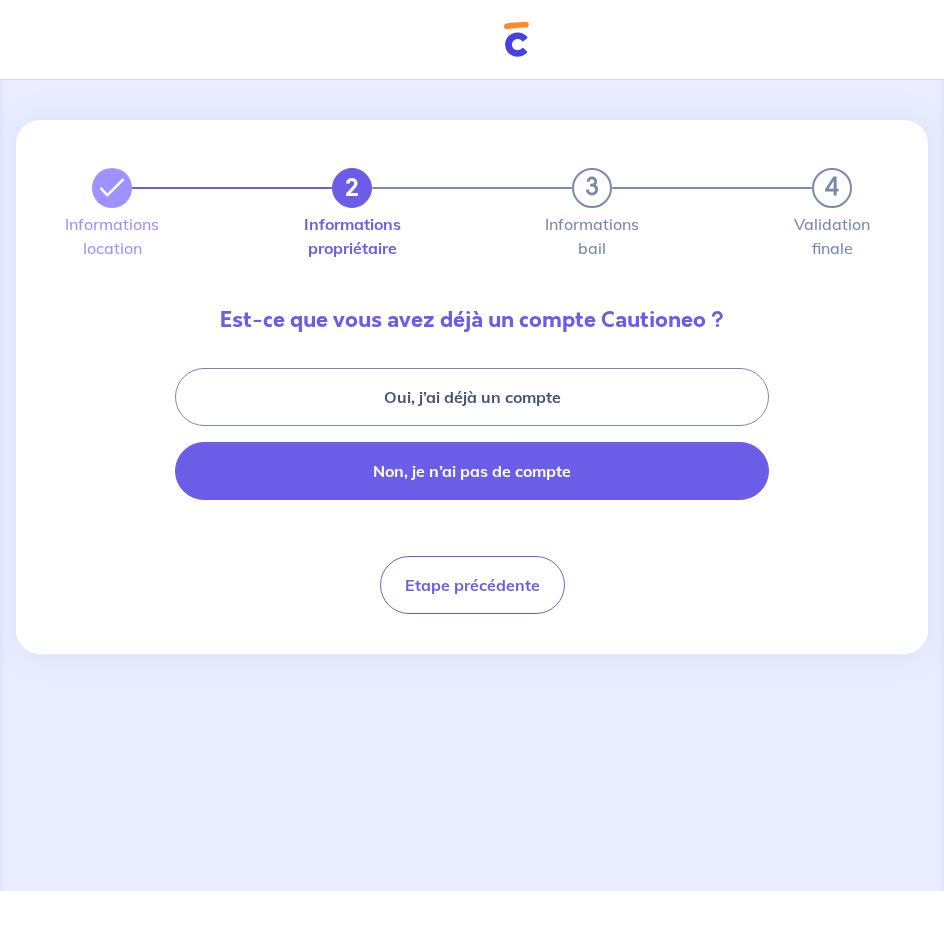 click on "Non, je n’ai pas de compte" at bounding box center [472, 471] 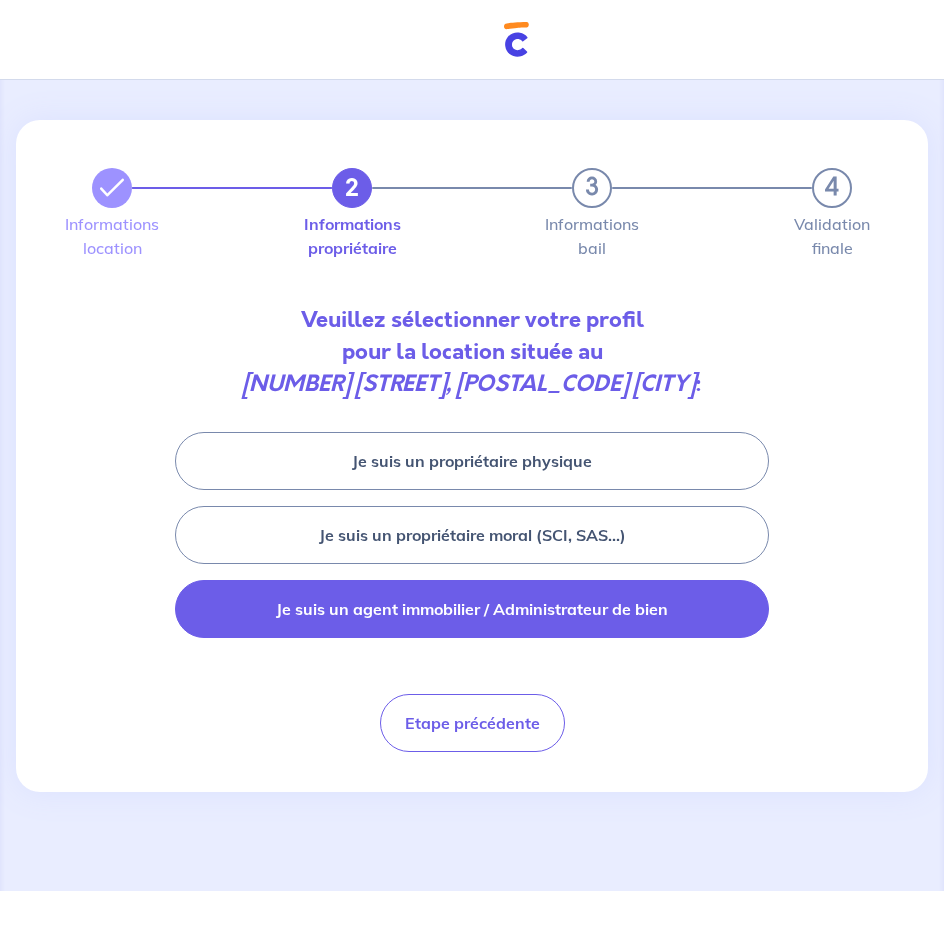 click on "Je suis un agent immobilier / Administrateur de bien" at bounding box center (472, 609) 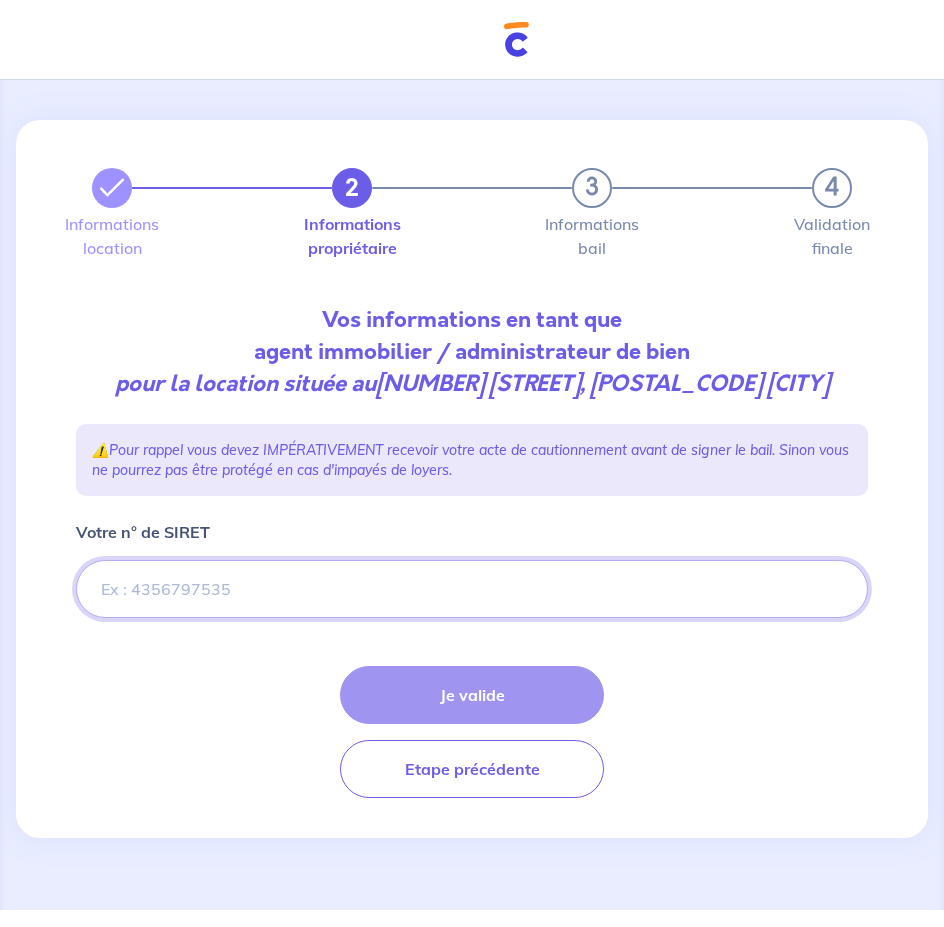 click on "Votre n° de  SIRET" at bounding box center [472, 589] 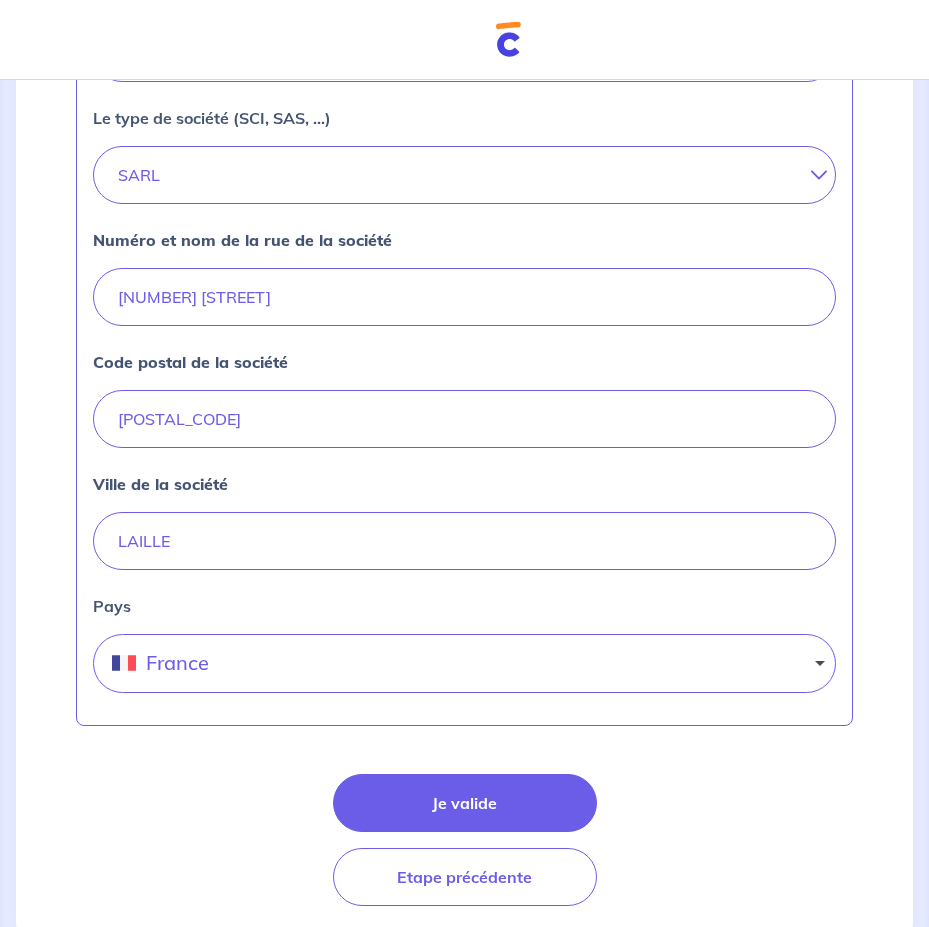 scroll, scrollTop: 782, scrollLeft: 0, axis: vertical 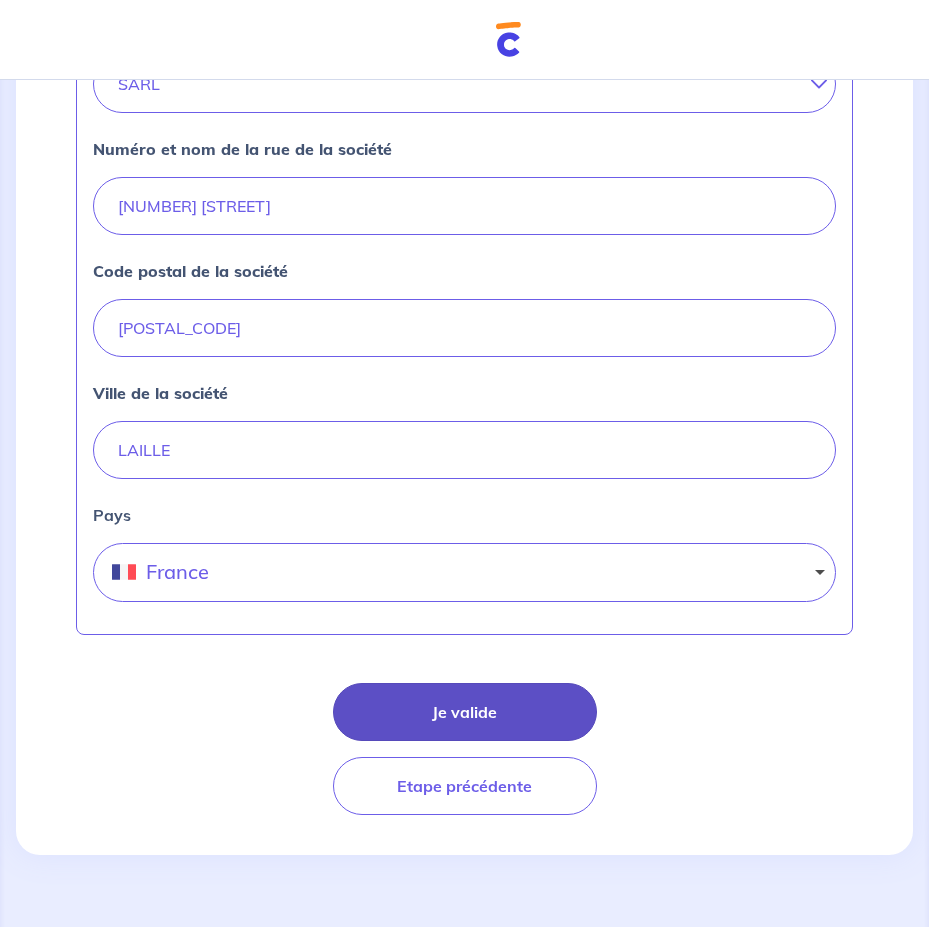 type on "[PHONE]" 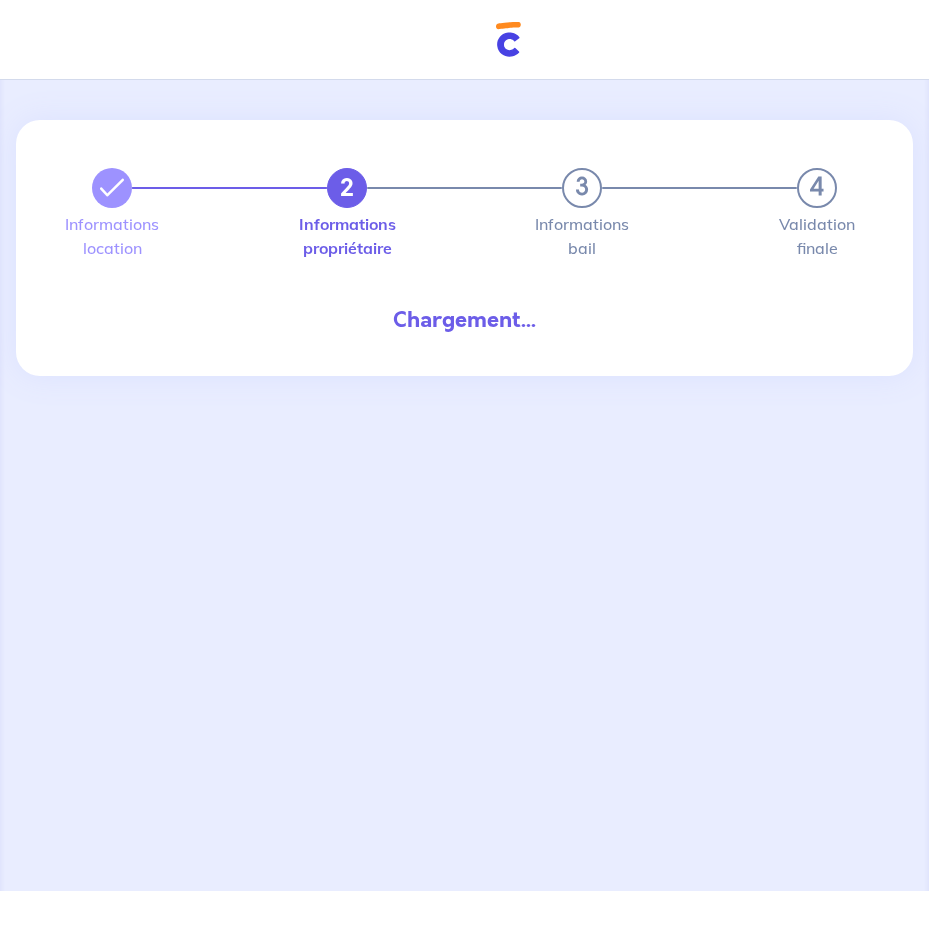 scroll, scrollTop: 0, scrollLeft: 0, axis: both 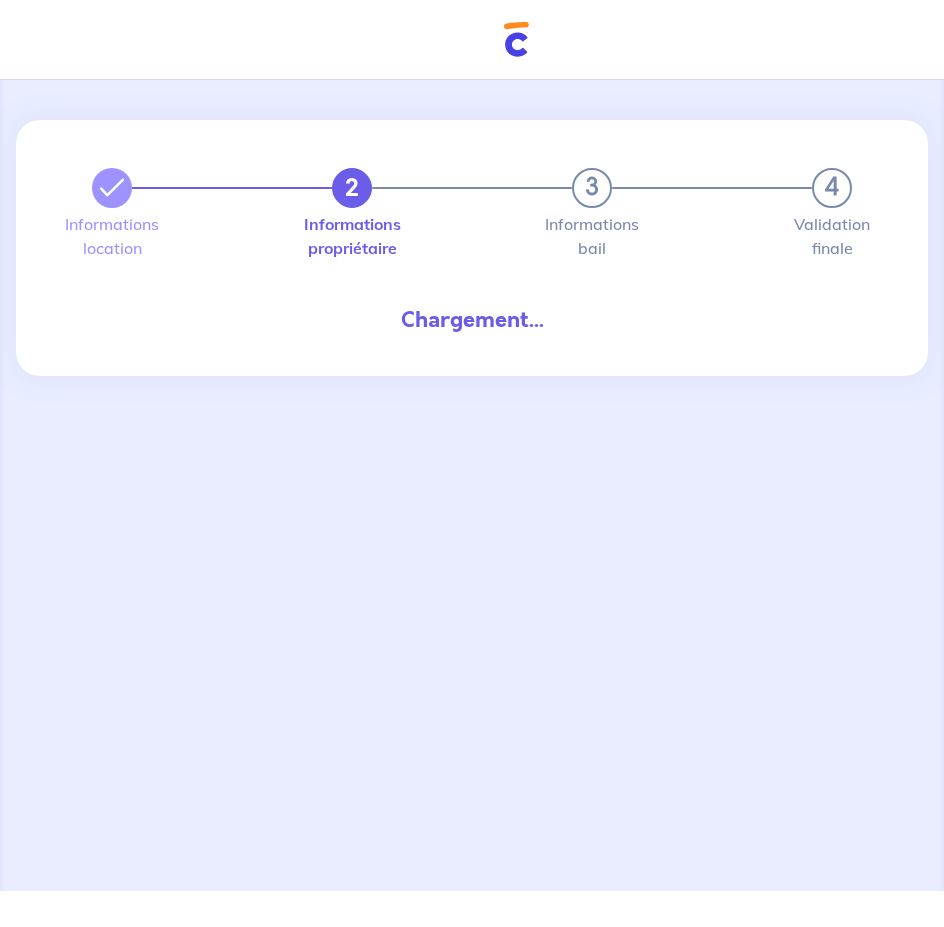 select on "FR" 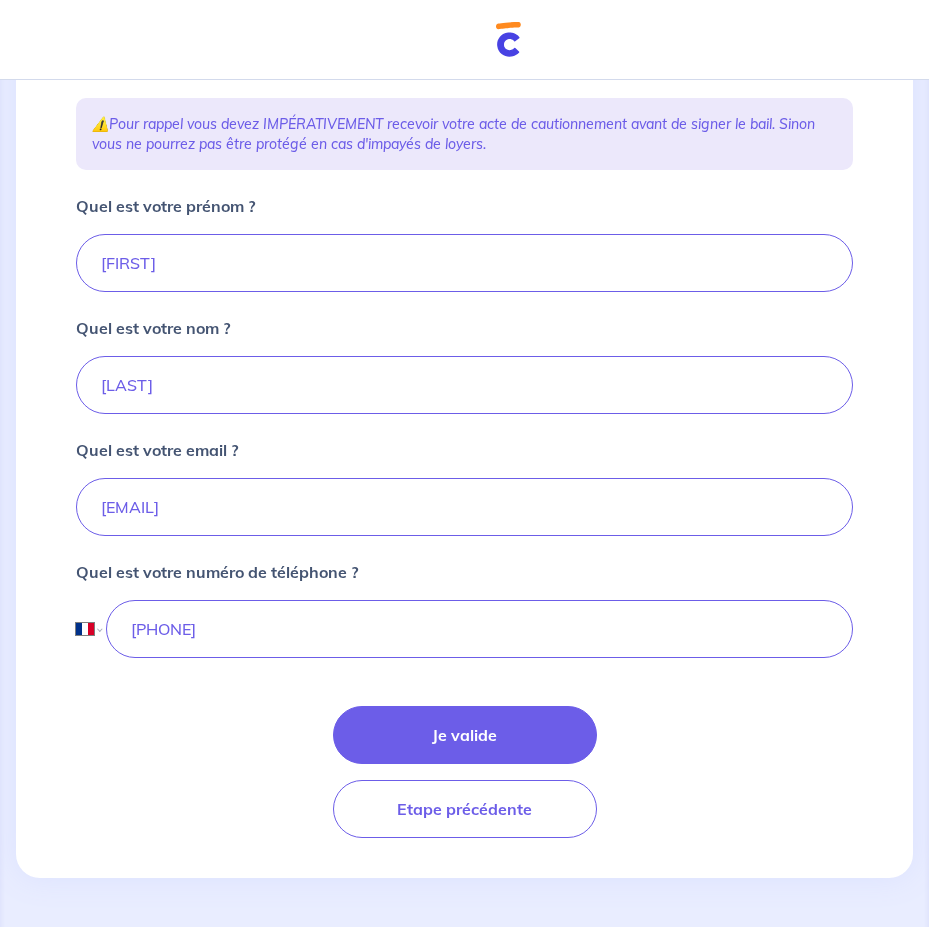 scroll, scrollTop: 349, scrollLeft: 0, axis: vertical 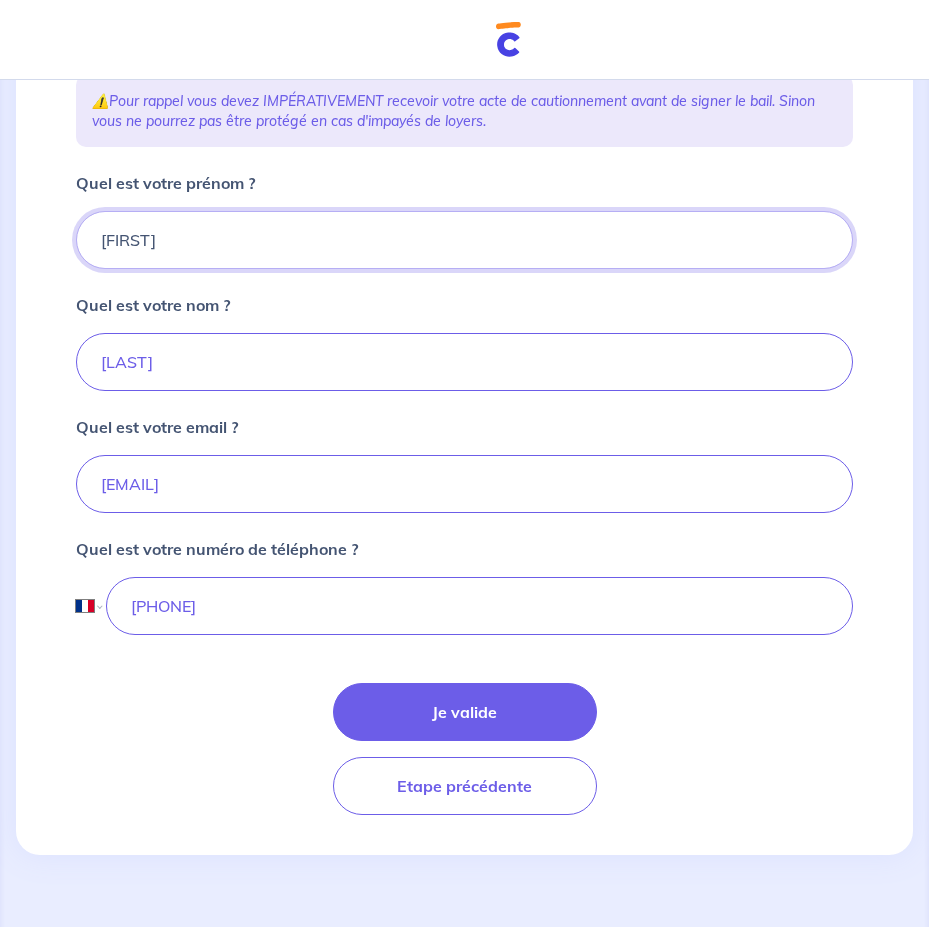 drag, startPoint x: 137, startPoint y: 232, endPoint x: 78, endPoint y: 233, distance: 59.008472 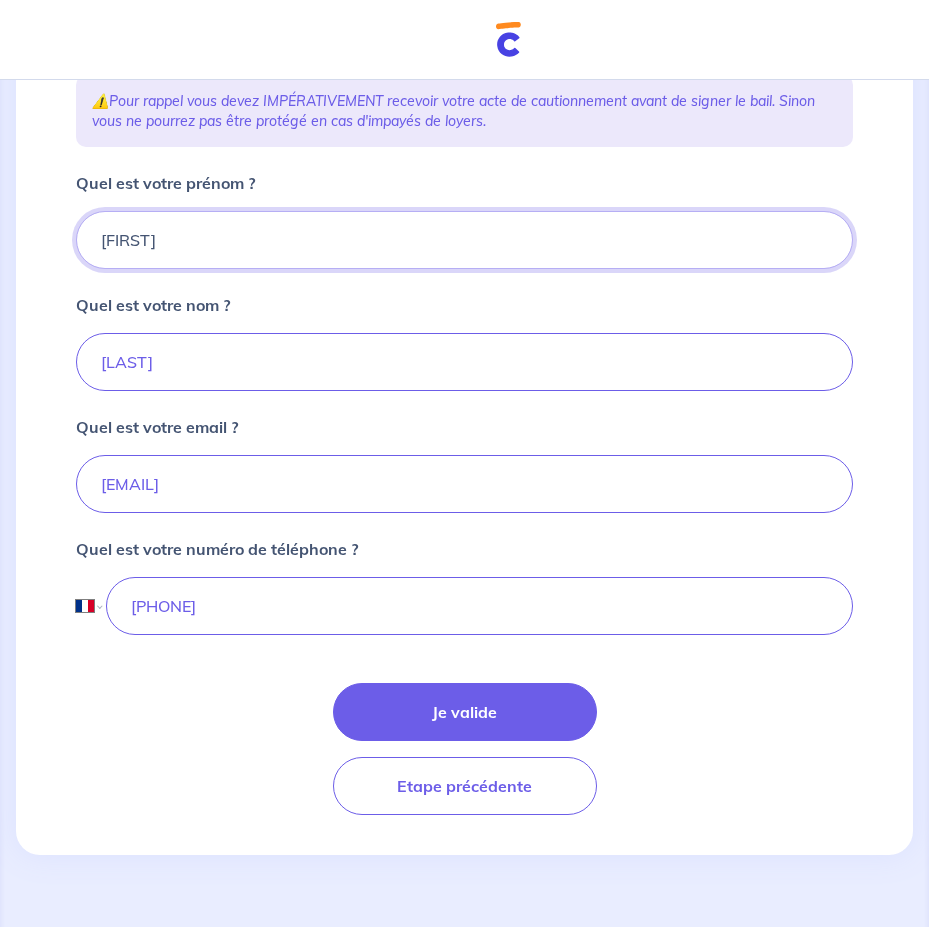 click on "[FIRST]" at bounding box center [464, 240] 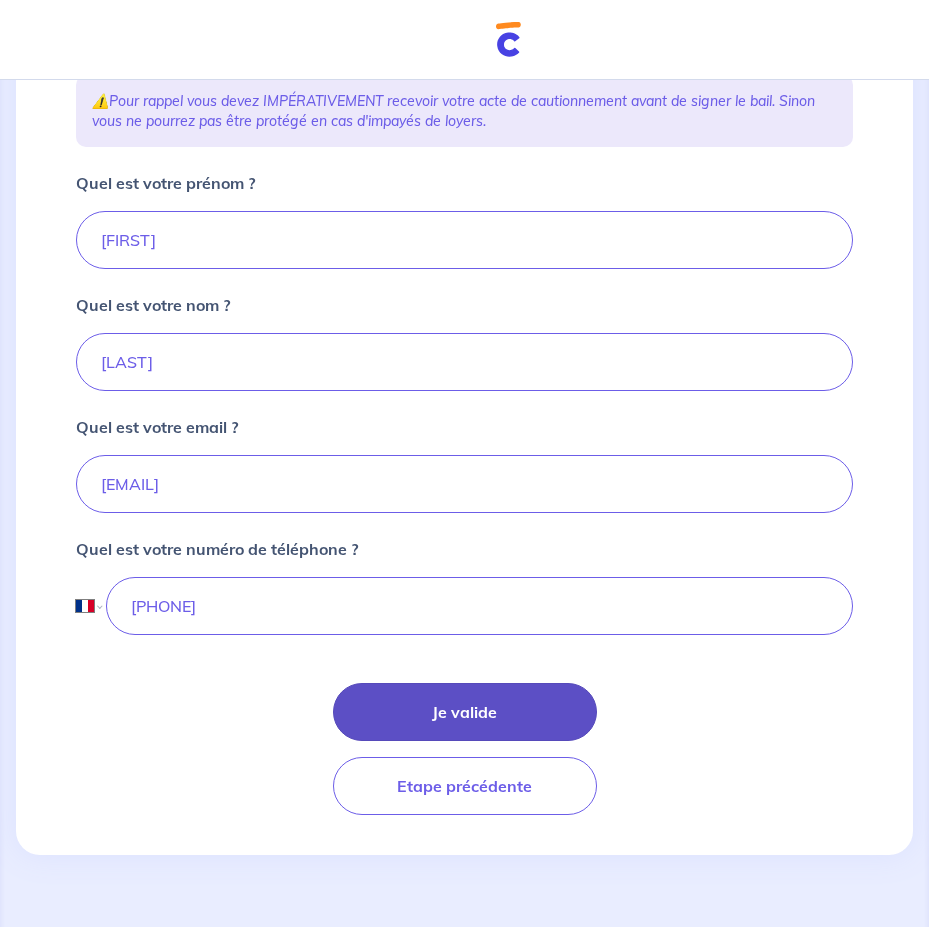 click on "Je valide" at bounding box center (465, 712) 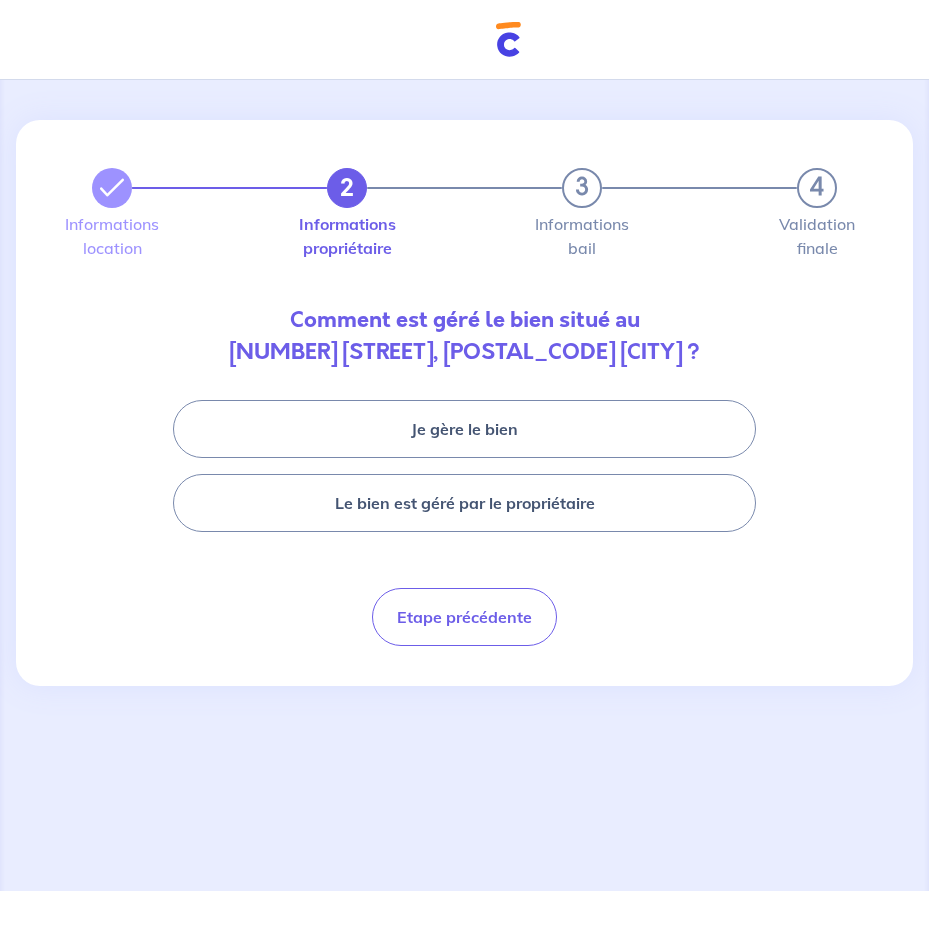 scroll, scrollTop: 0, scrollLeft: 0, axis: both 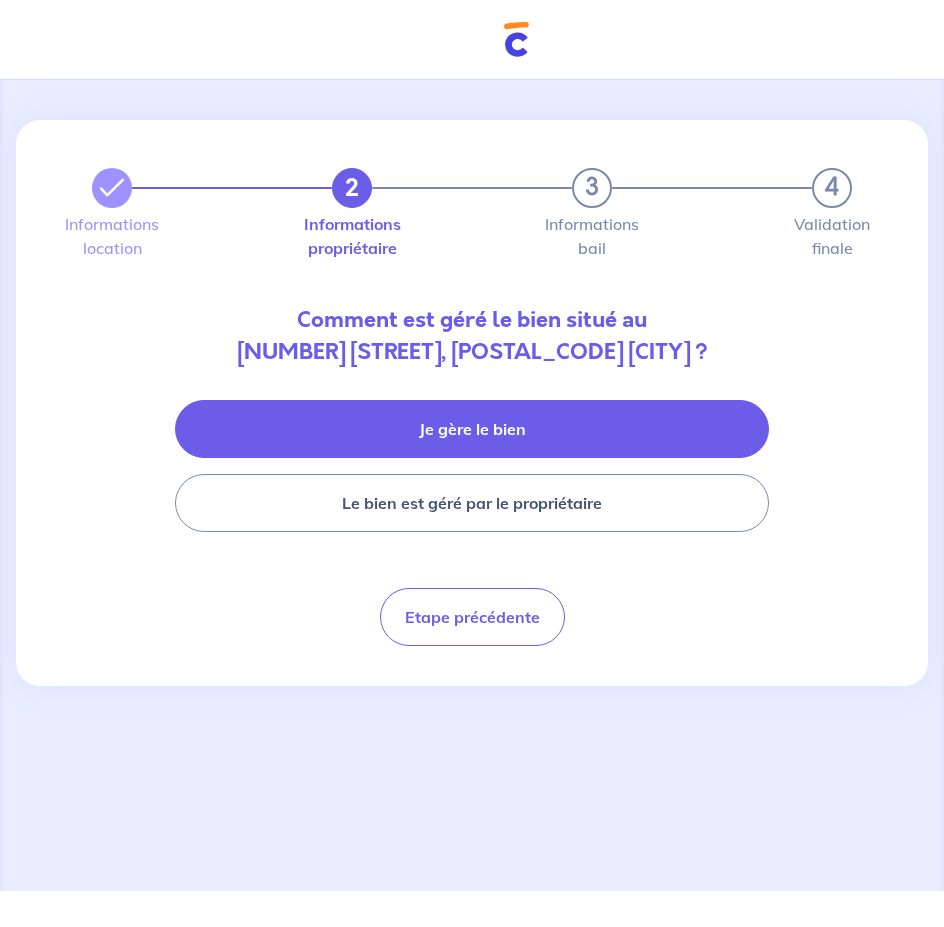 click on "Je gère le bien" at bounding box center [472, 429] 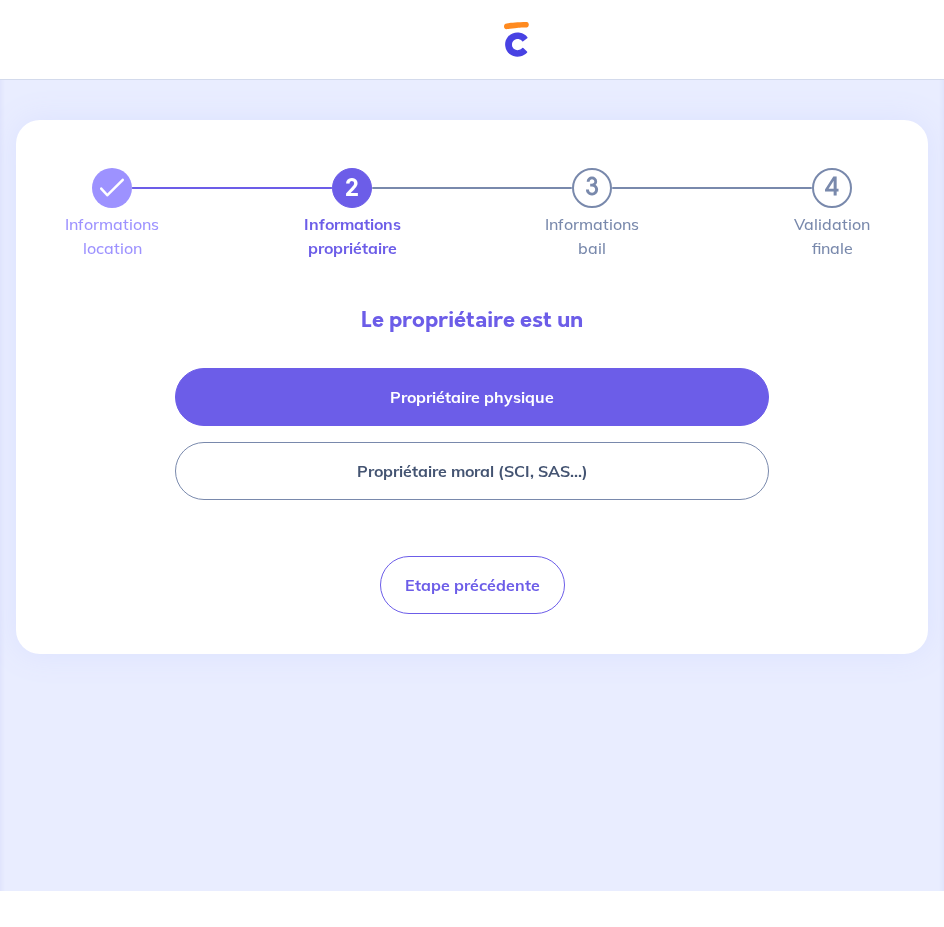 click on "Propriétaire physique" at bounding box center [472, 397] 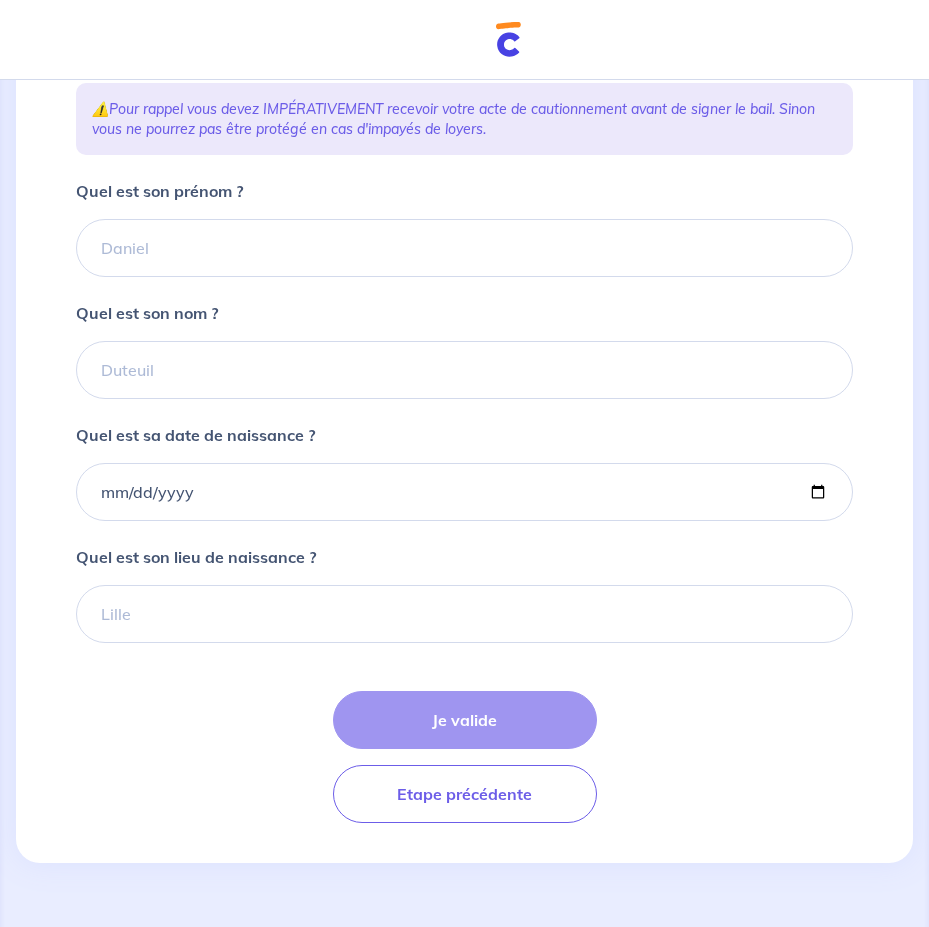 scroll, scrollTop: 365, scrollLeft: 0, axis: vertical 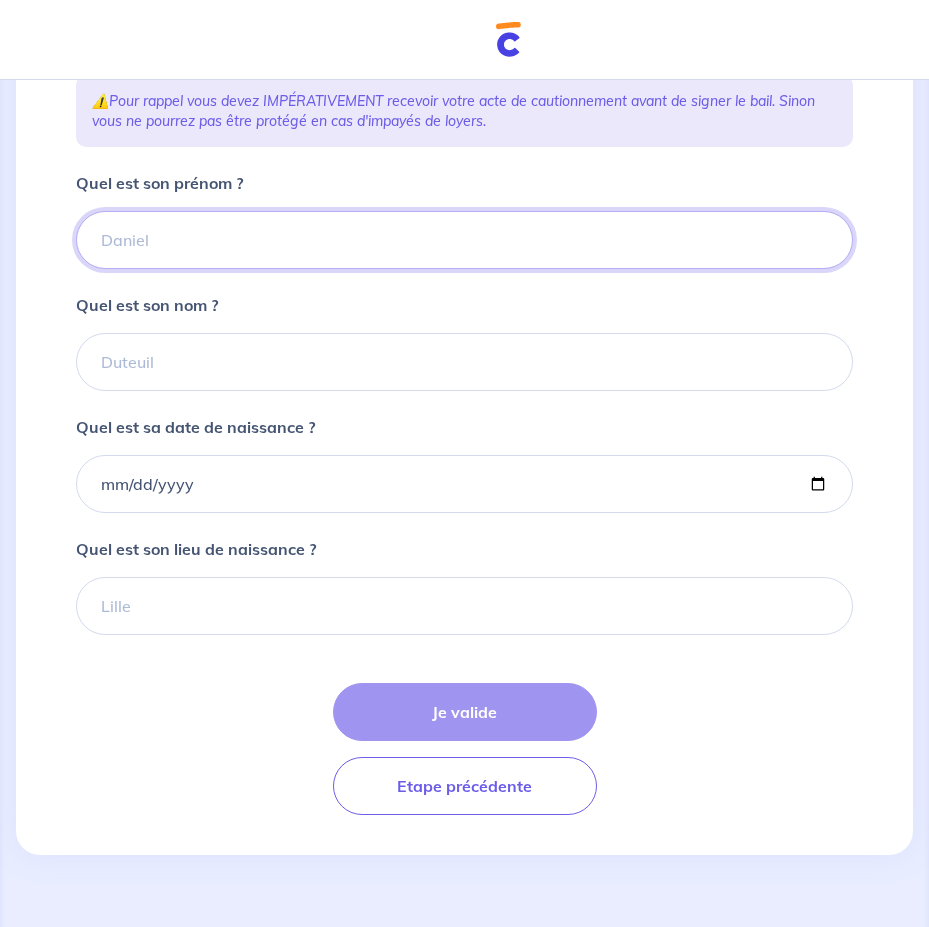 click on "Quel est son prénom ?" at bounding box center (464, 240) 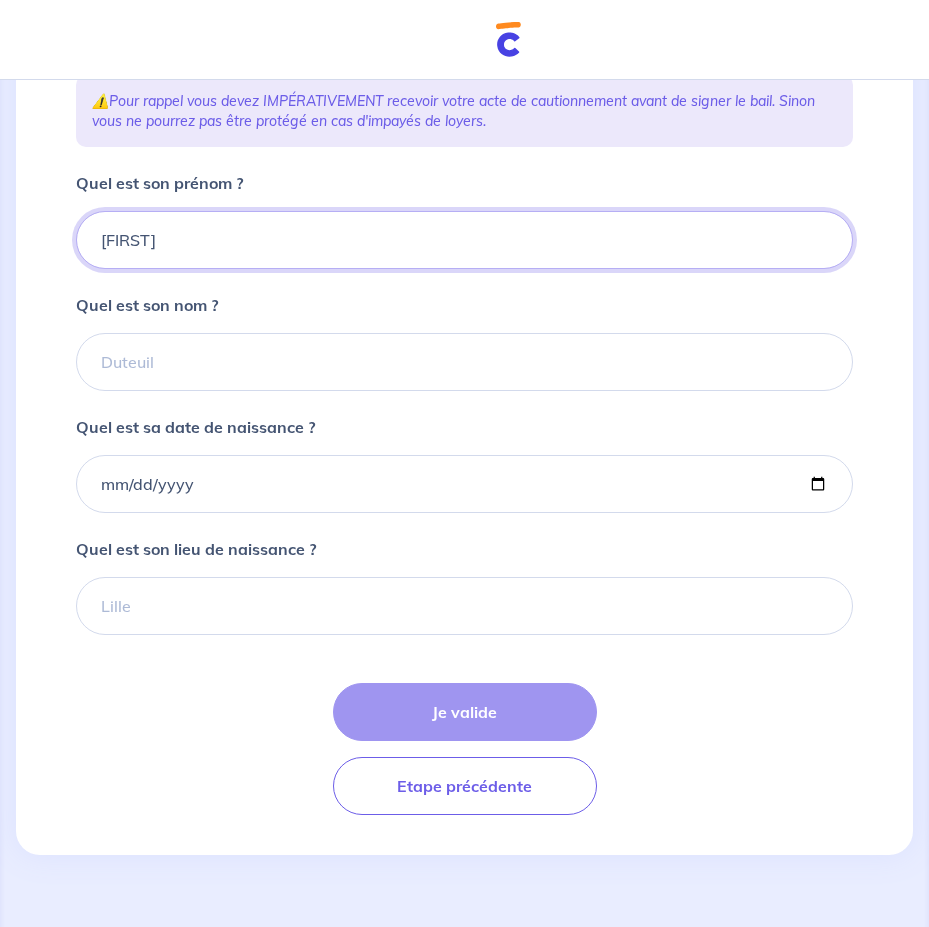 type on "[FIRST]" 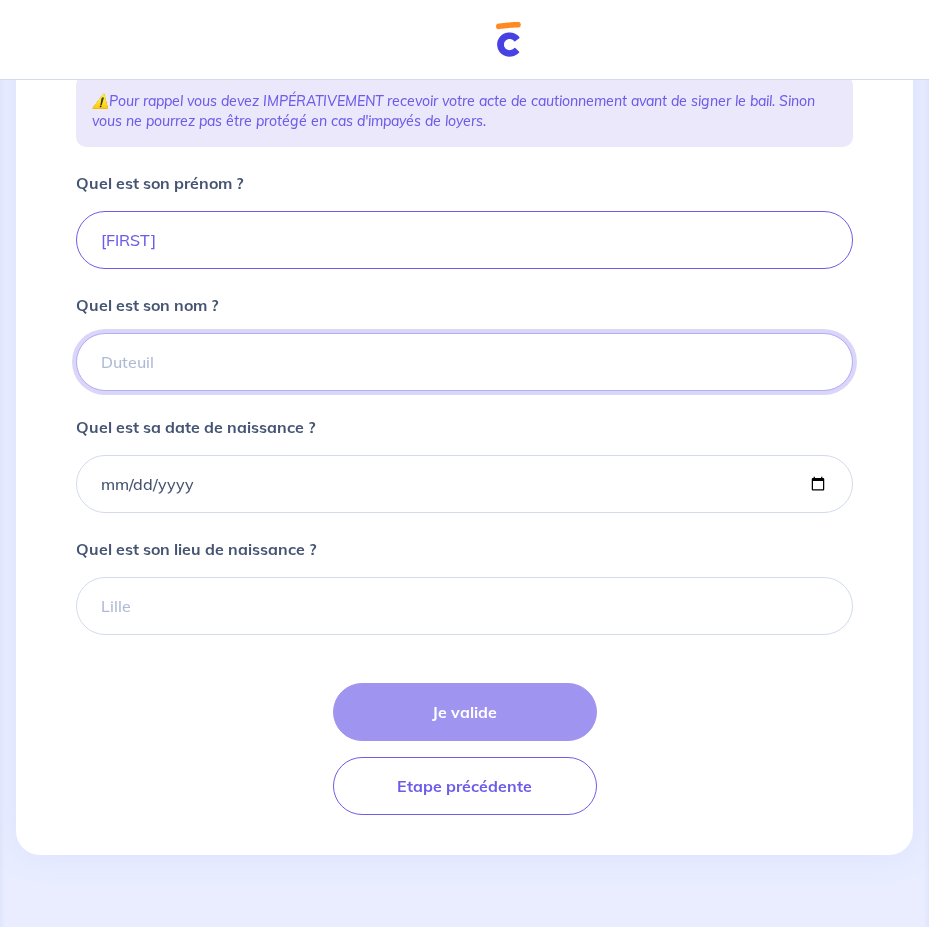 click on "Quel est son nom ?" at bounding box center [464, 362] 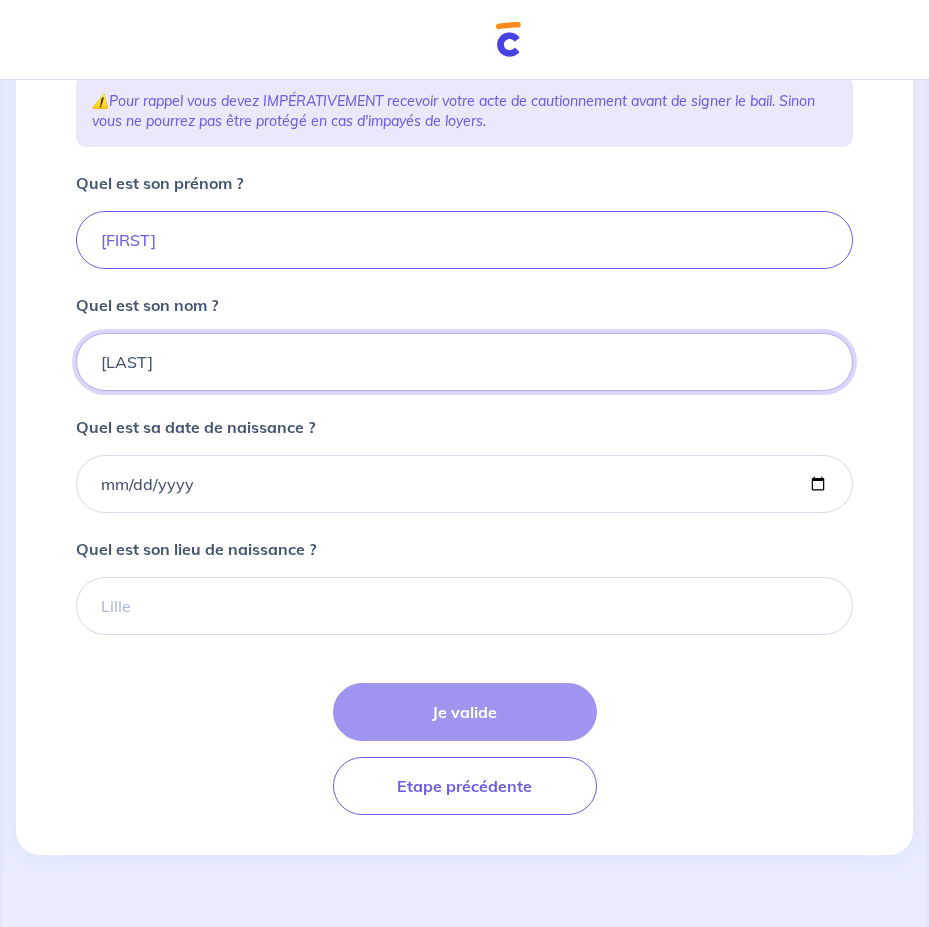 type on "[LAST]" 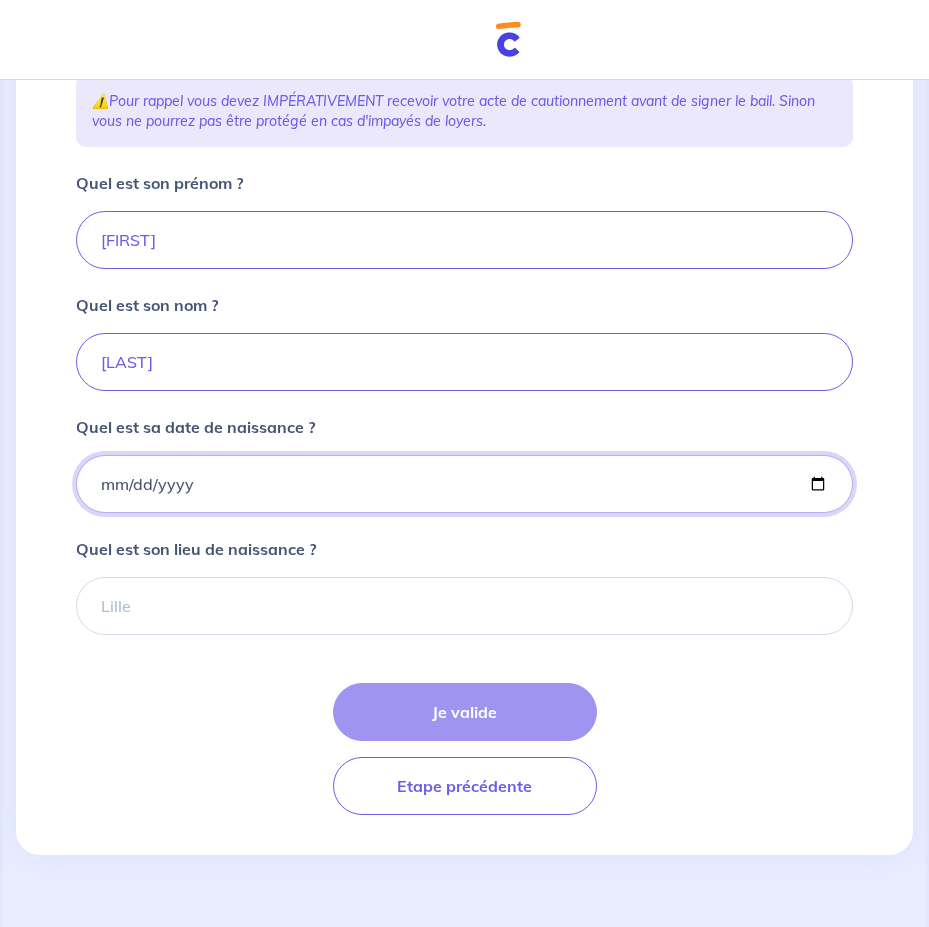 click on "Quel est sa date de naissance ?" at bounding box center (464, 484) 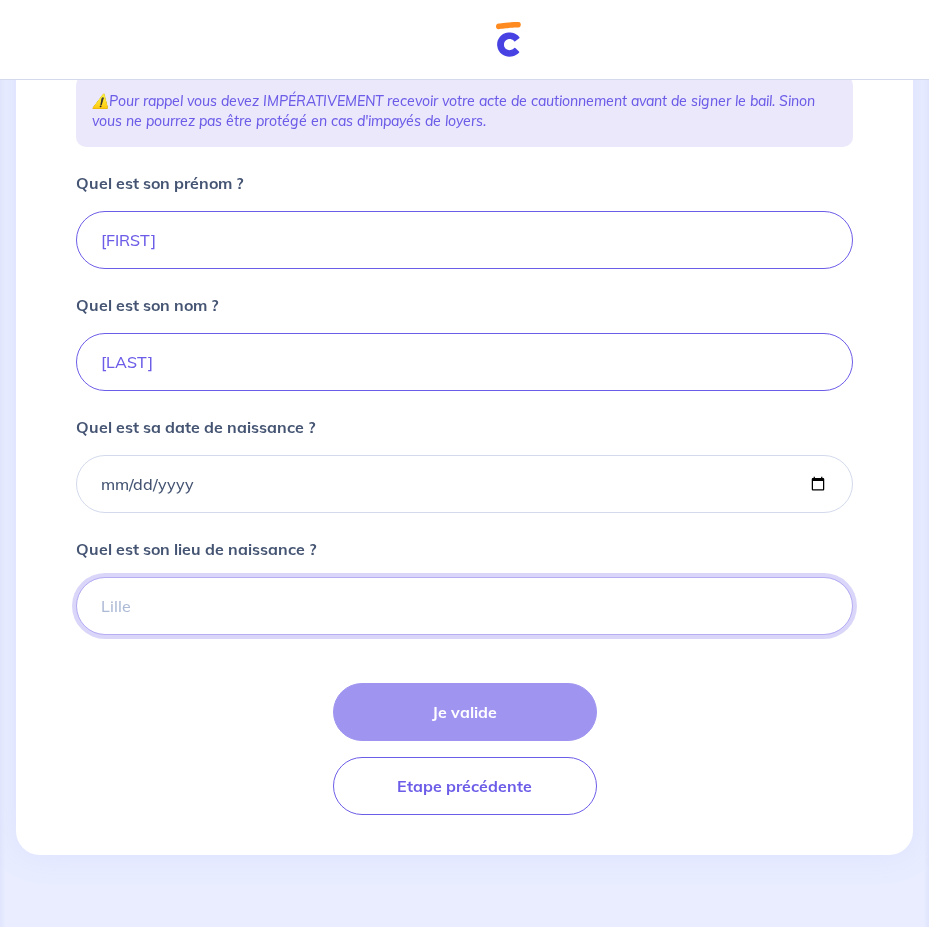 click on "Quel est son lieu de naissance ?" at bounding box center [464, 606] 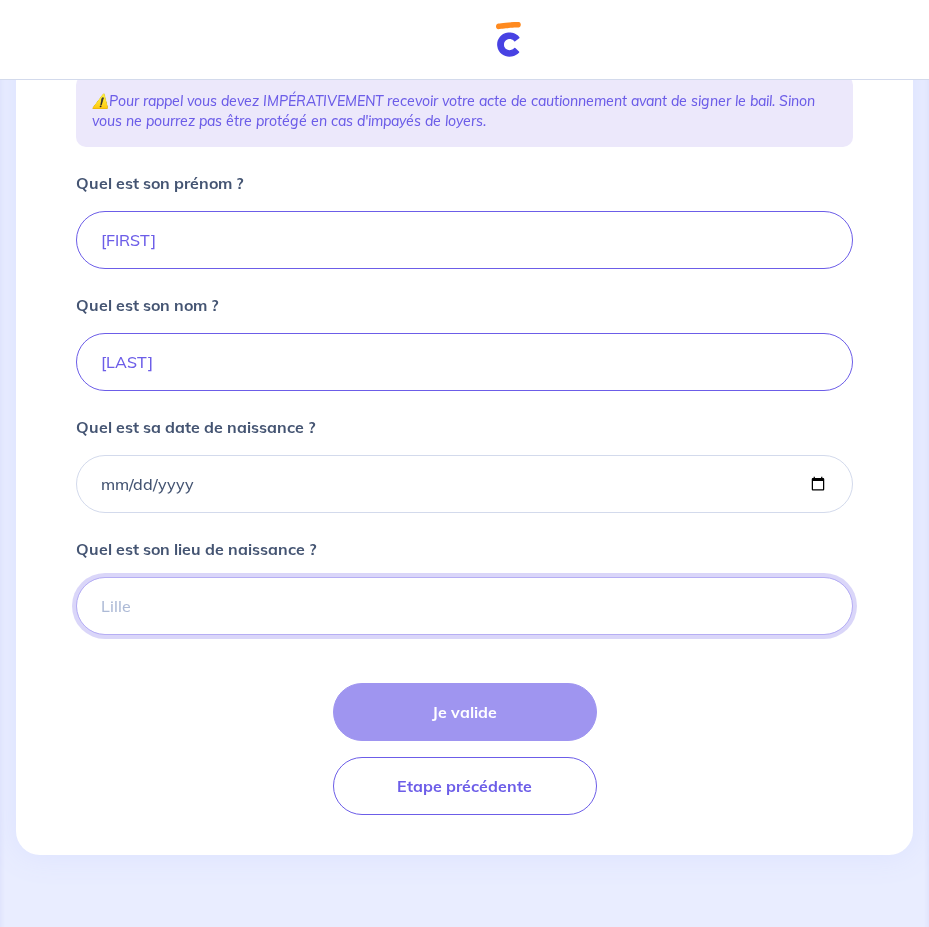 click on "Quel est son lieu de naissance ?" at bounding box center (464, 606) 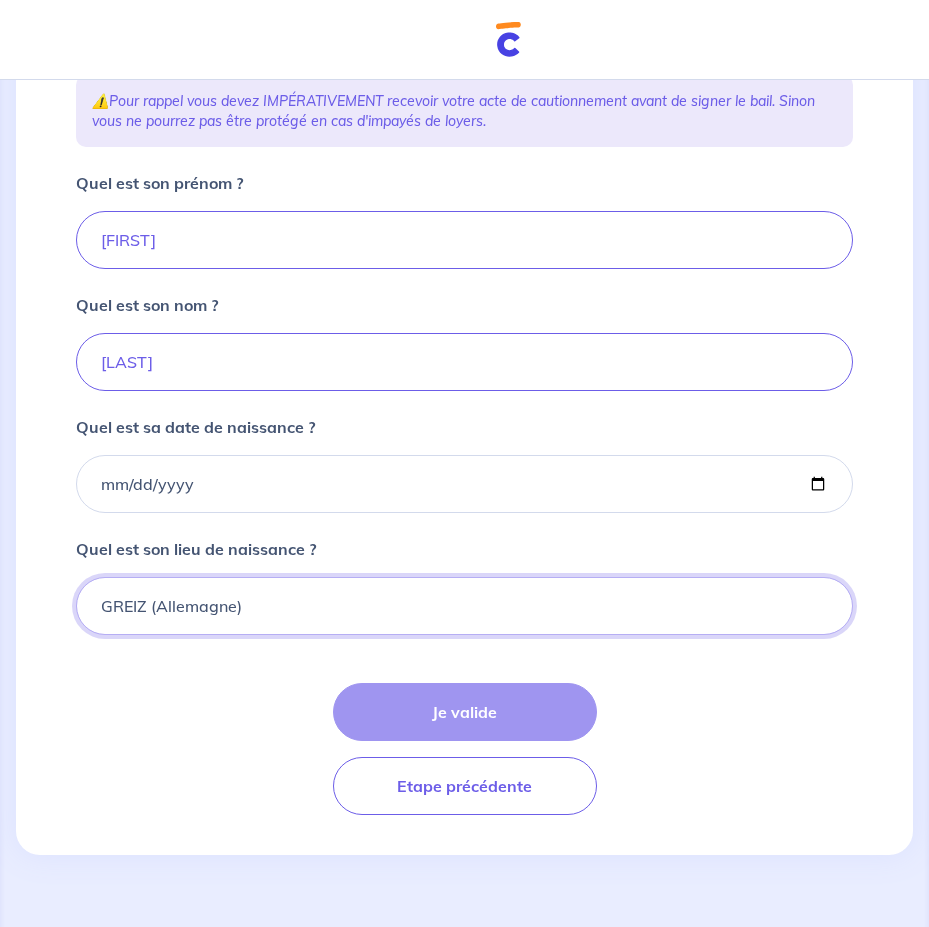 type on "GREIZ (Allemagne)" 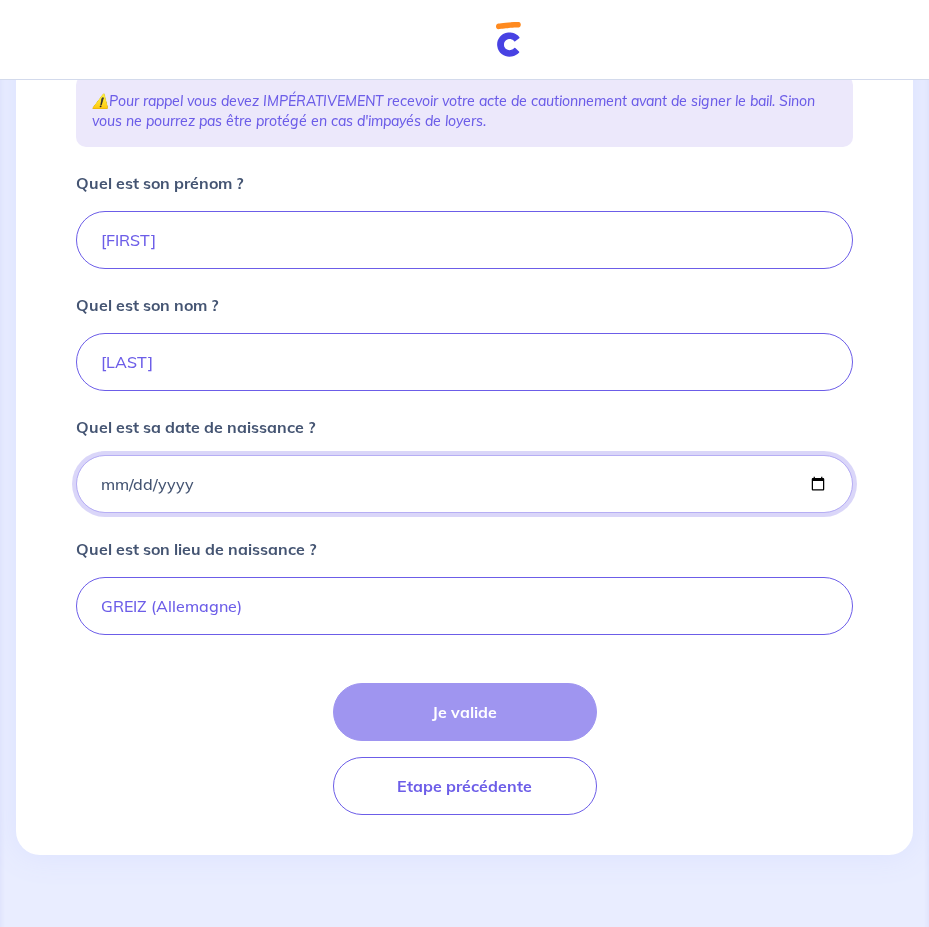 click on "Quel est sa date de naissance ?" at bounding box center [464, 484] 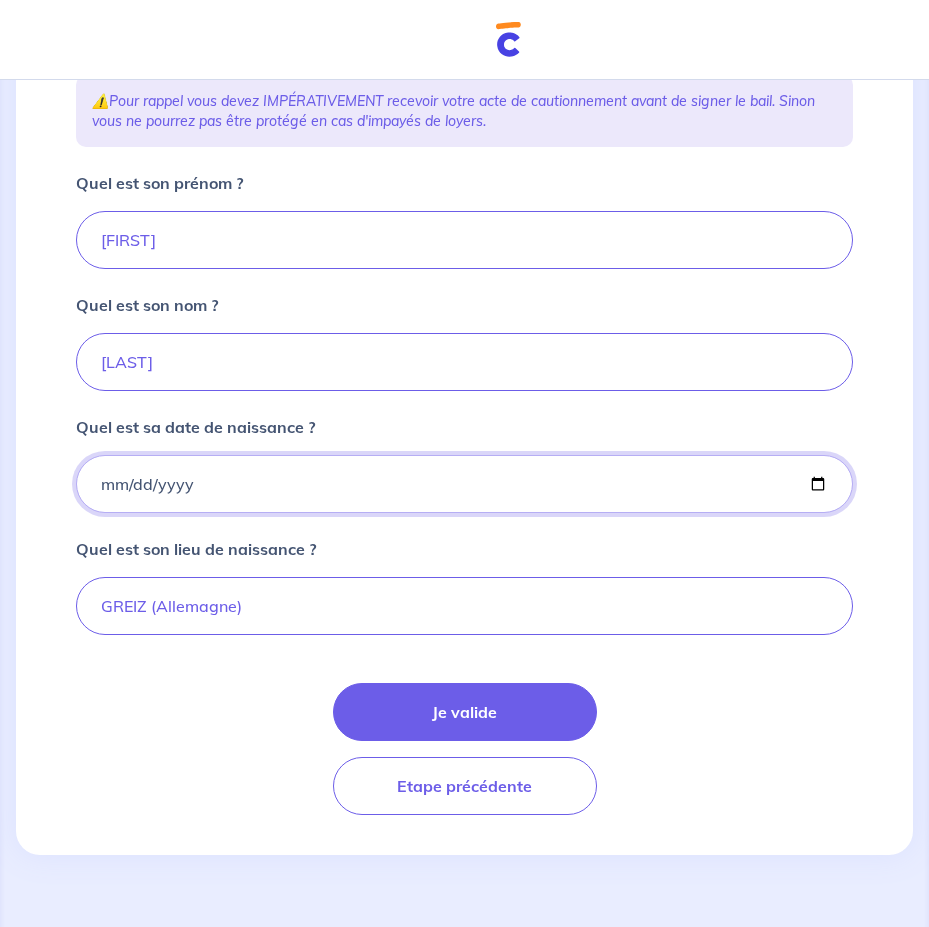 type on "[DATE]" 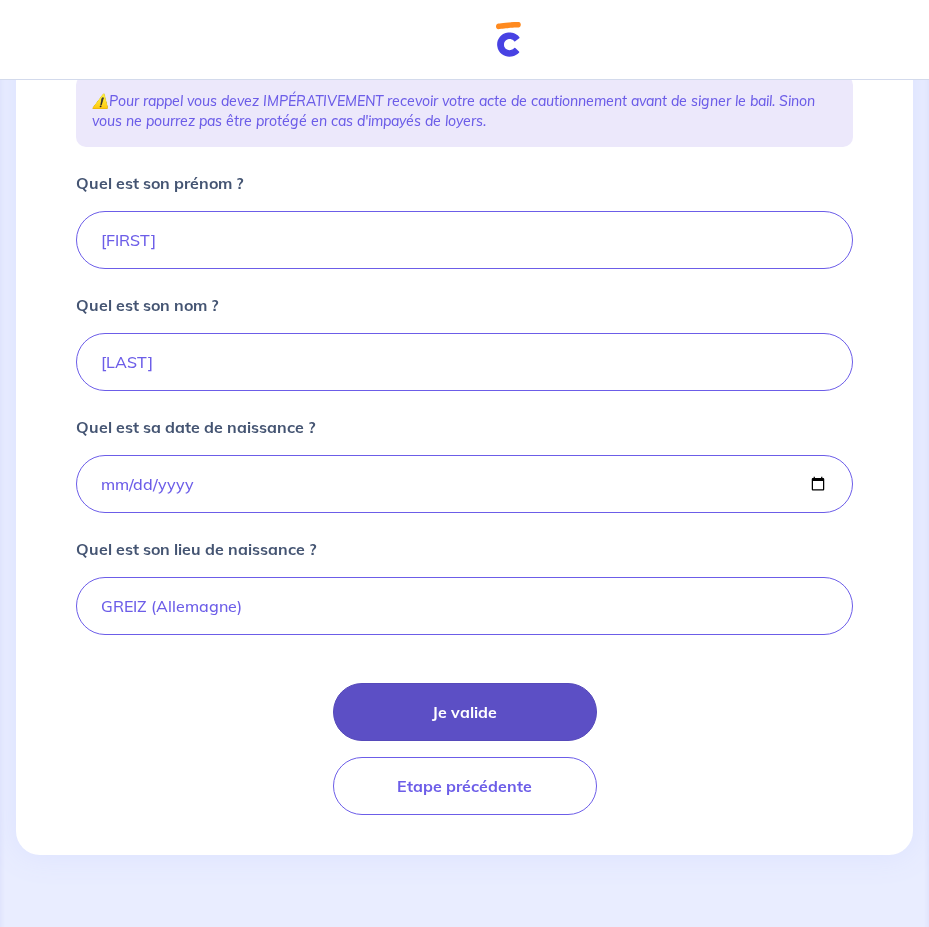 click on "Je valide" at bounding box center (465, 712) 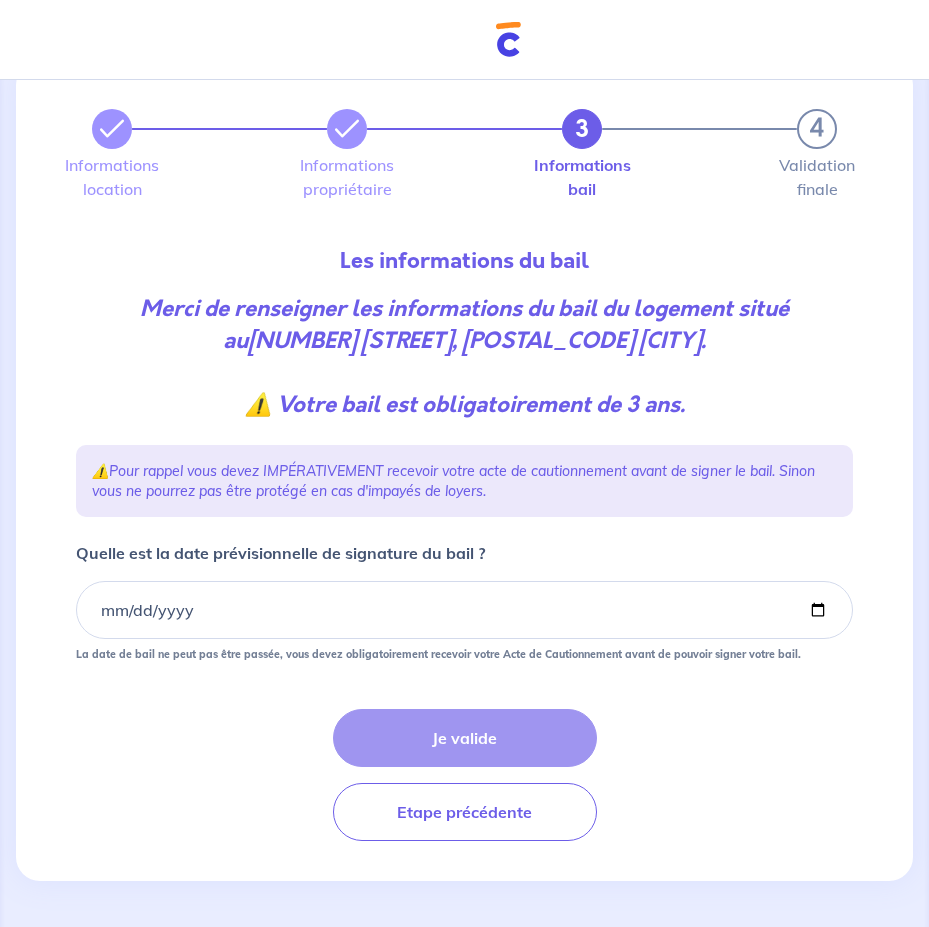 scroll, scrollTop: 85, scrollLeft: 0, axis: vertical 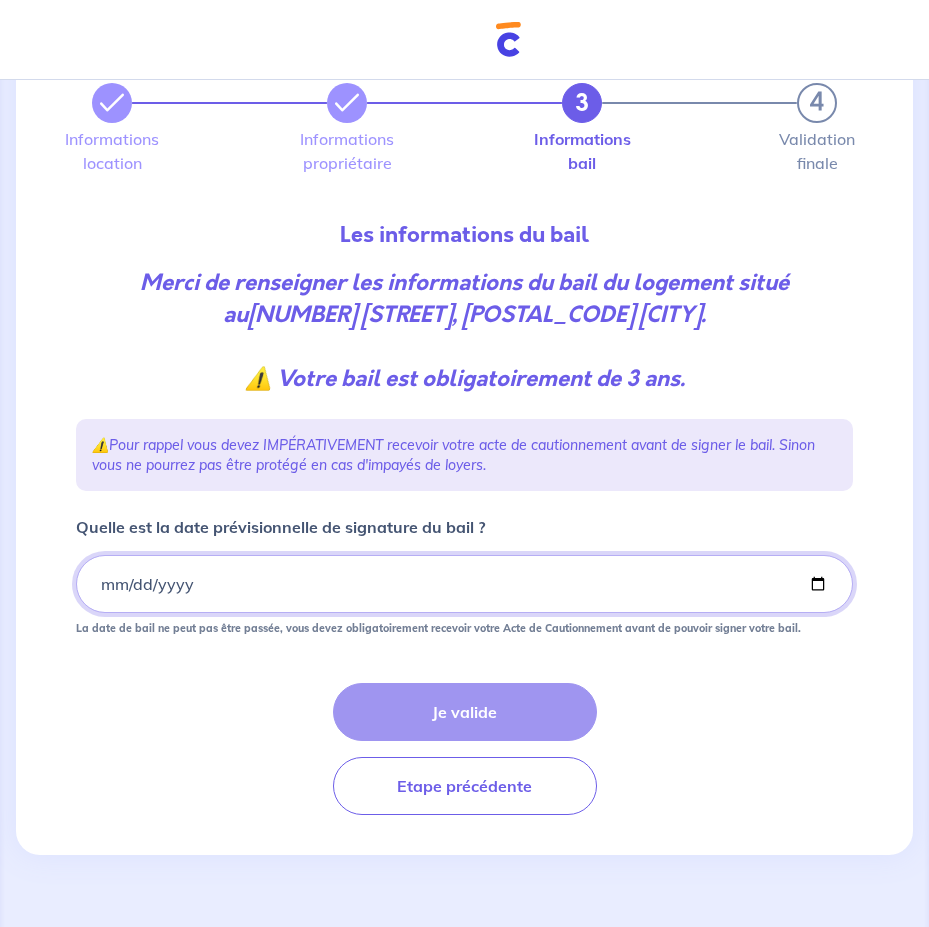 click on "Quelle est la date prévisionnelle de signature du bail ?" at bounding box center (464, 584) 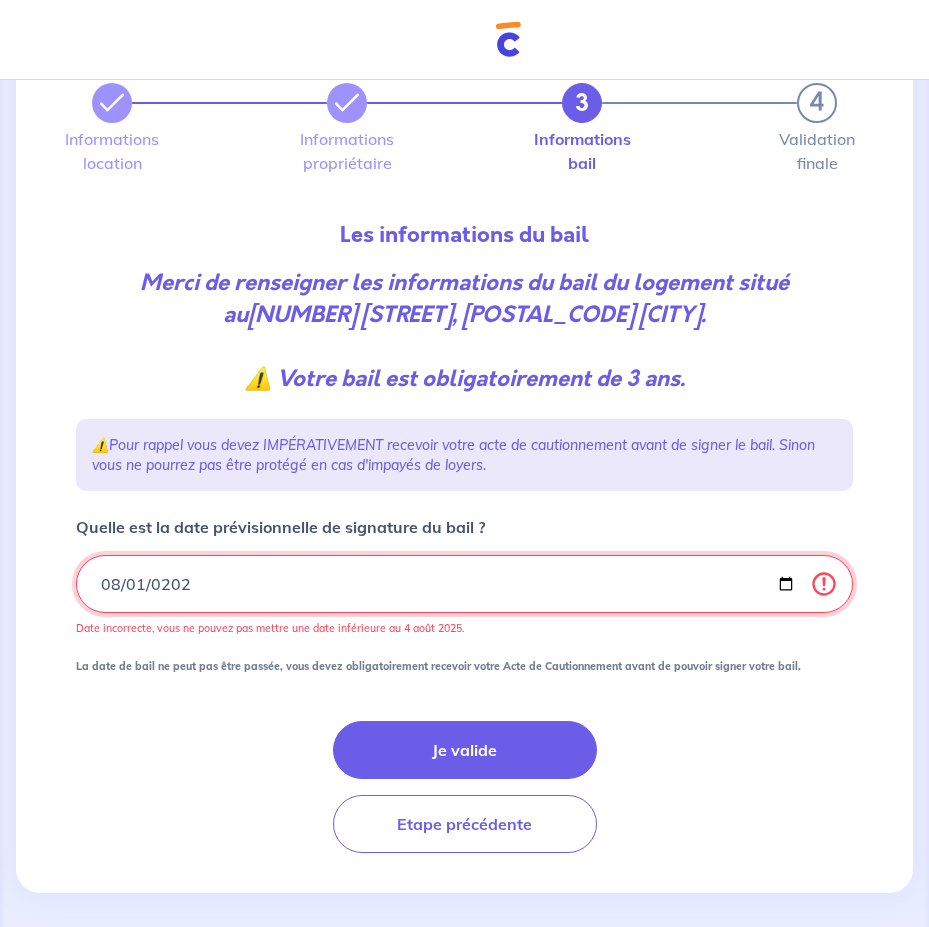 type on "[DATE]" 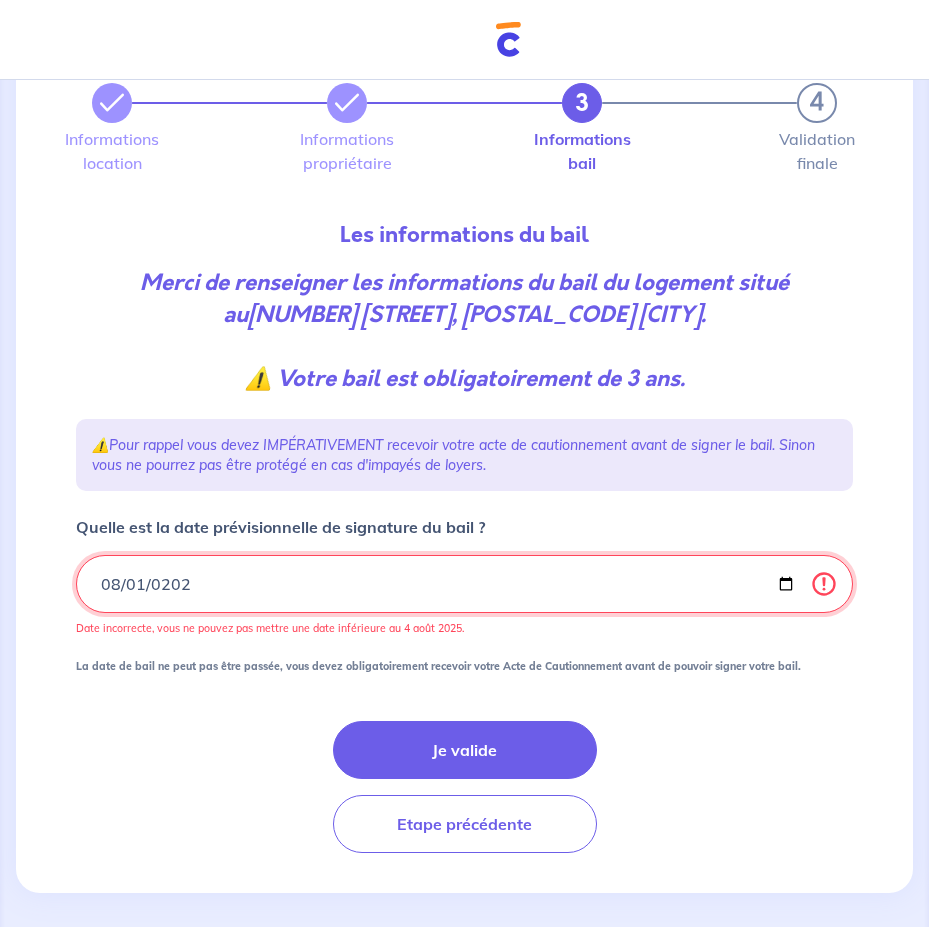 scroll, scrollTop: 0, scrollLeft: 0, axis: both 